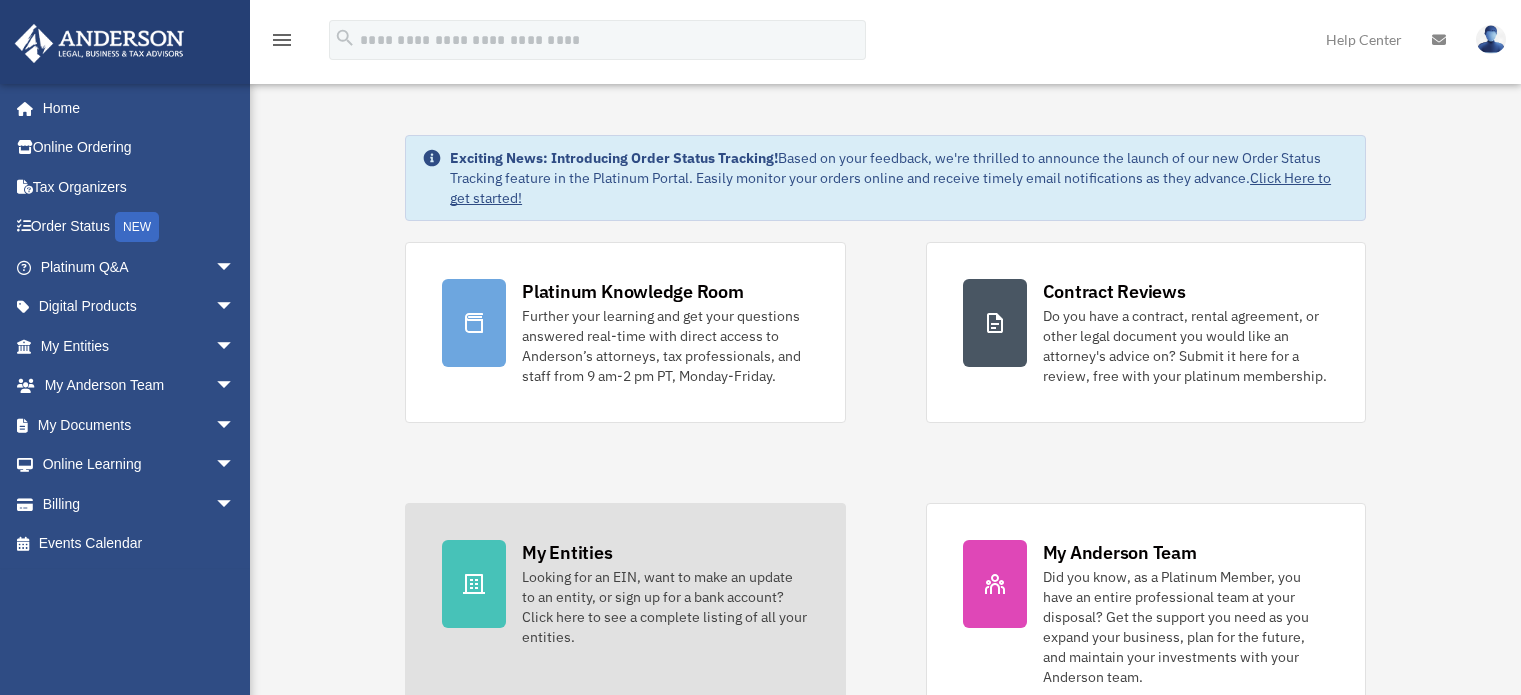 scroll, scrollTop: 0, scrollLeft: 0, axis: both 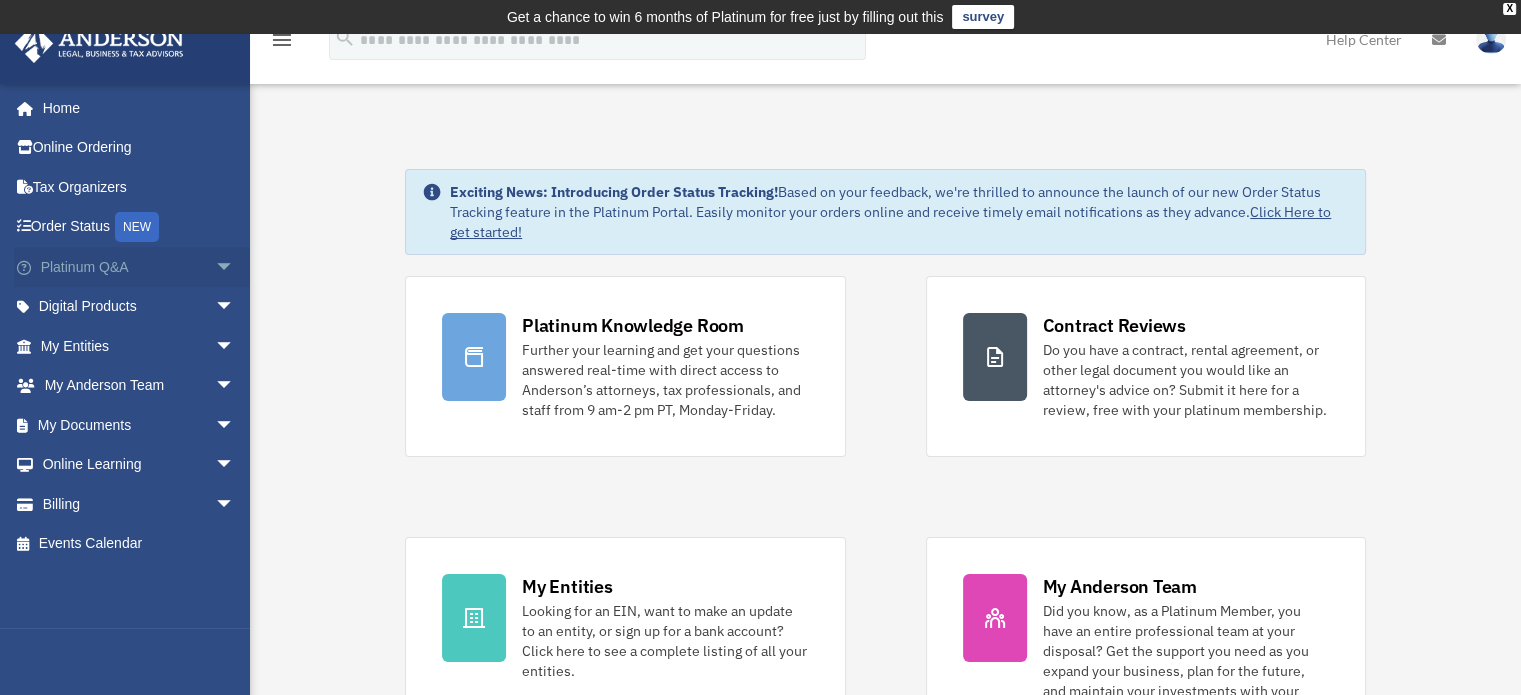 click on "Platinum Q&A arrow_drop_down" at bounding box center [139, 267] 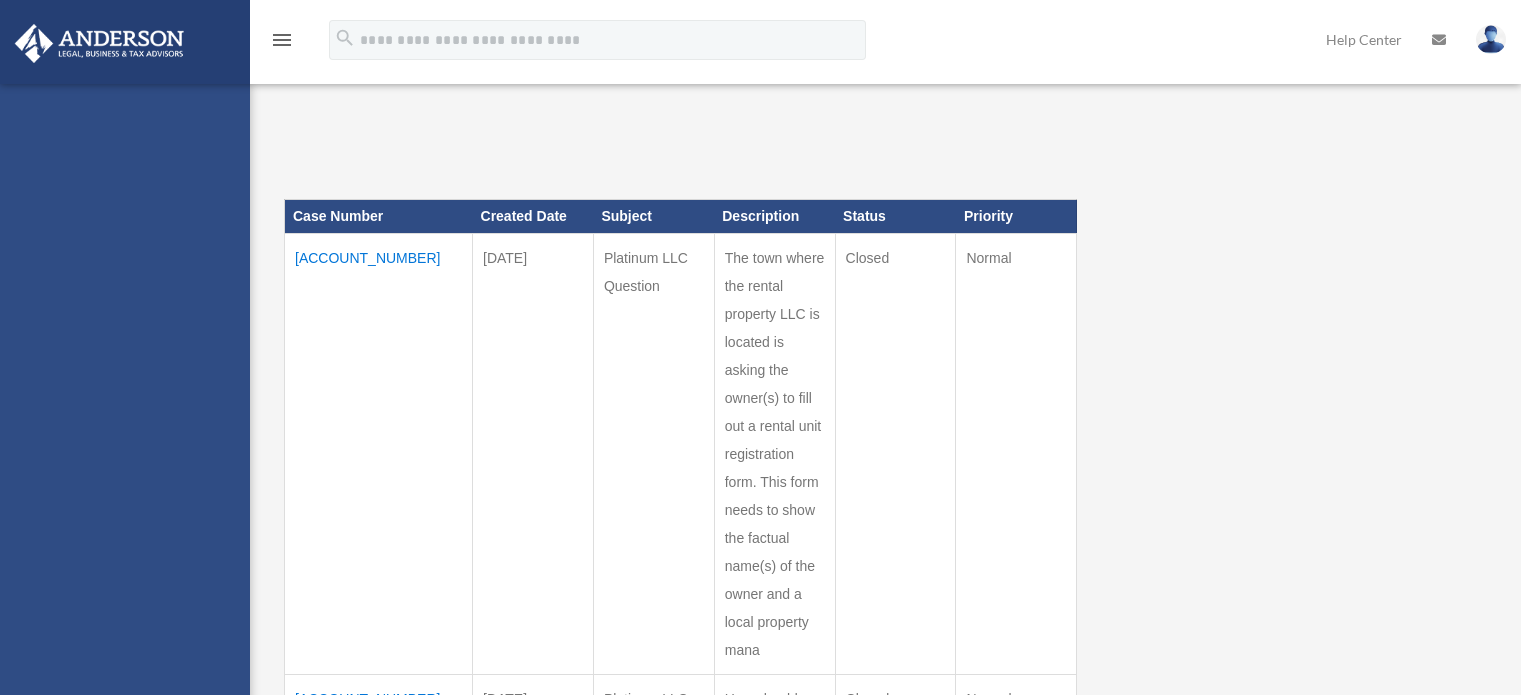 scroll, scrollTop: 0, scrollLeft: 0, axis: both 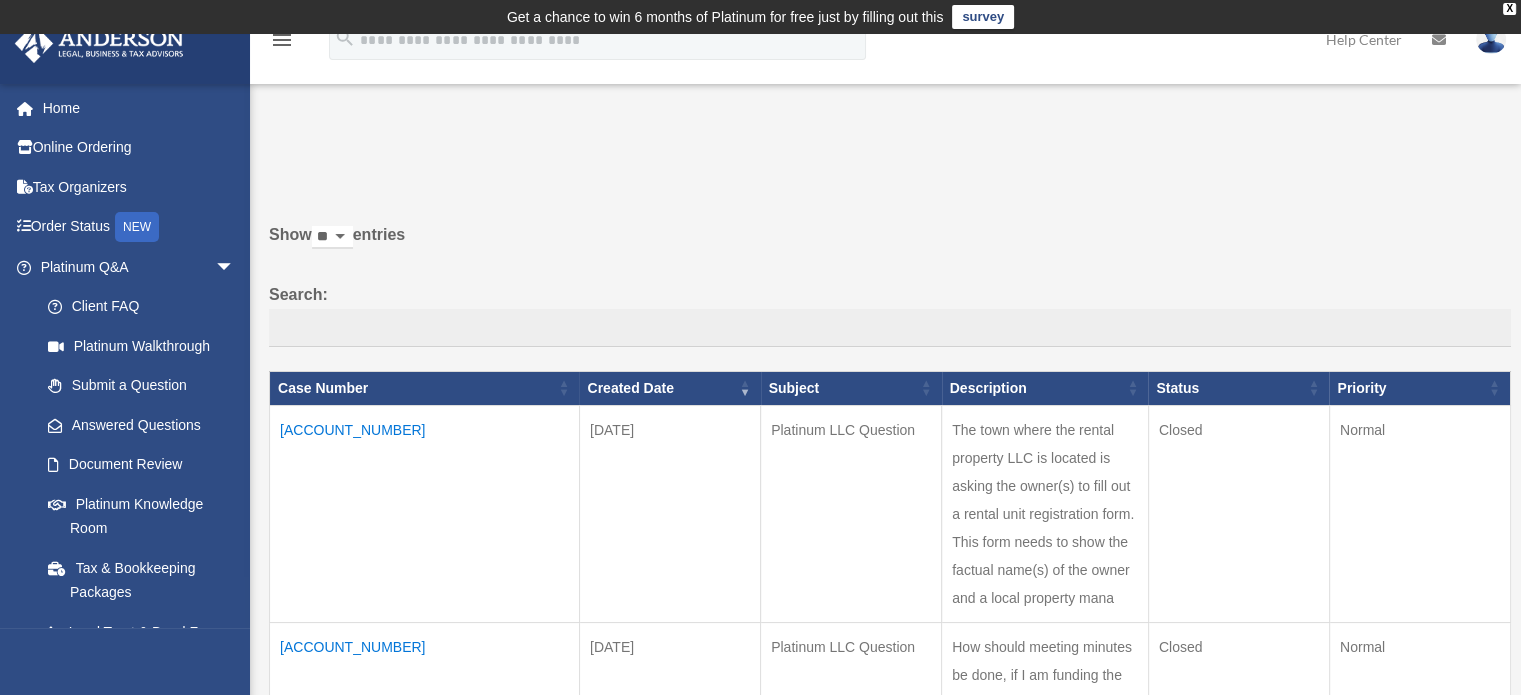 click on "[ACCOUNT_NUMBER]" at bounding box center [425, 513] 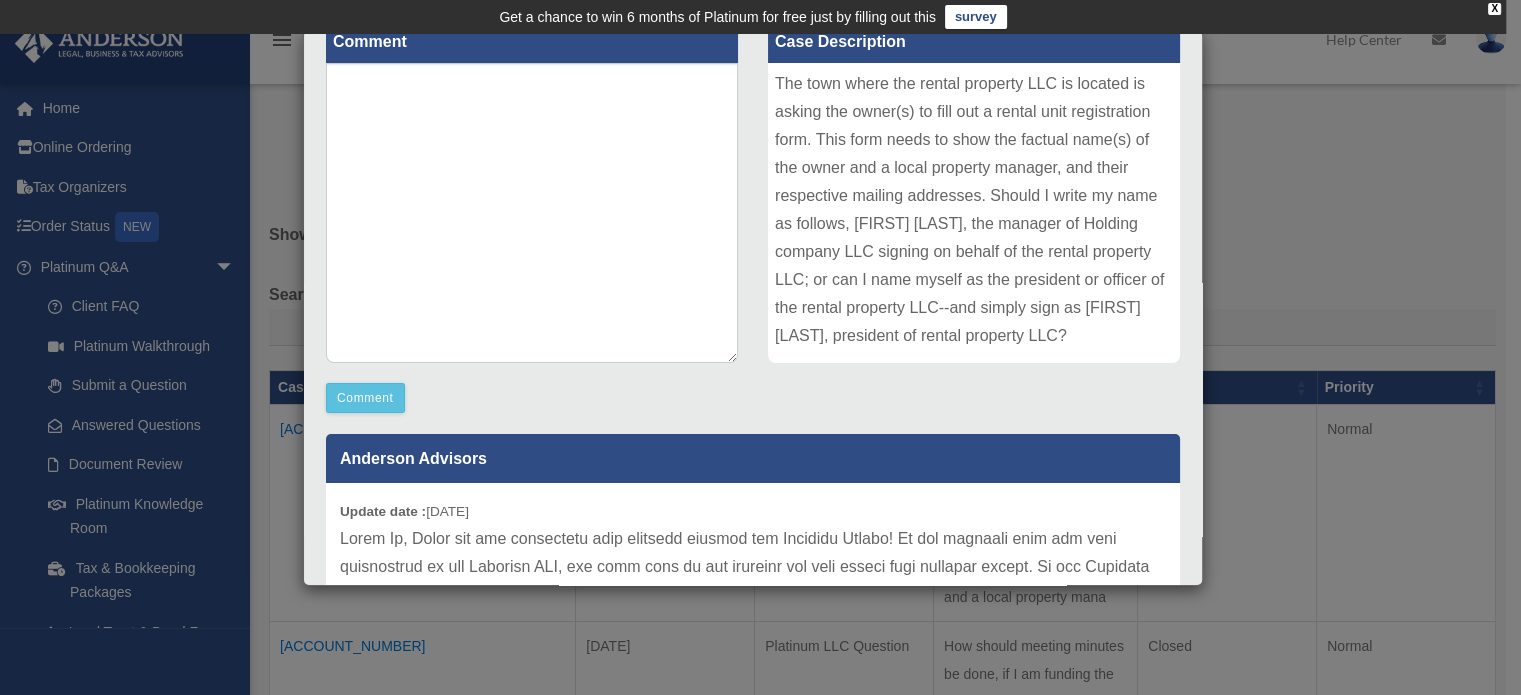scroll, scrollTop: 300, scrollLeft: 0, axis: vertical 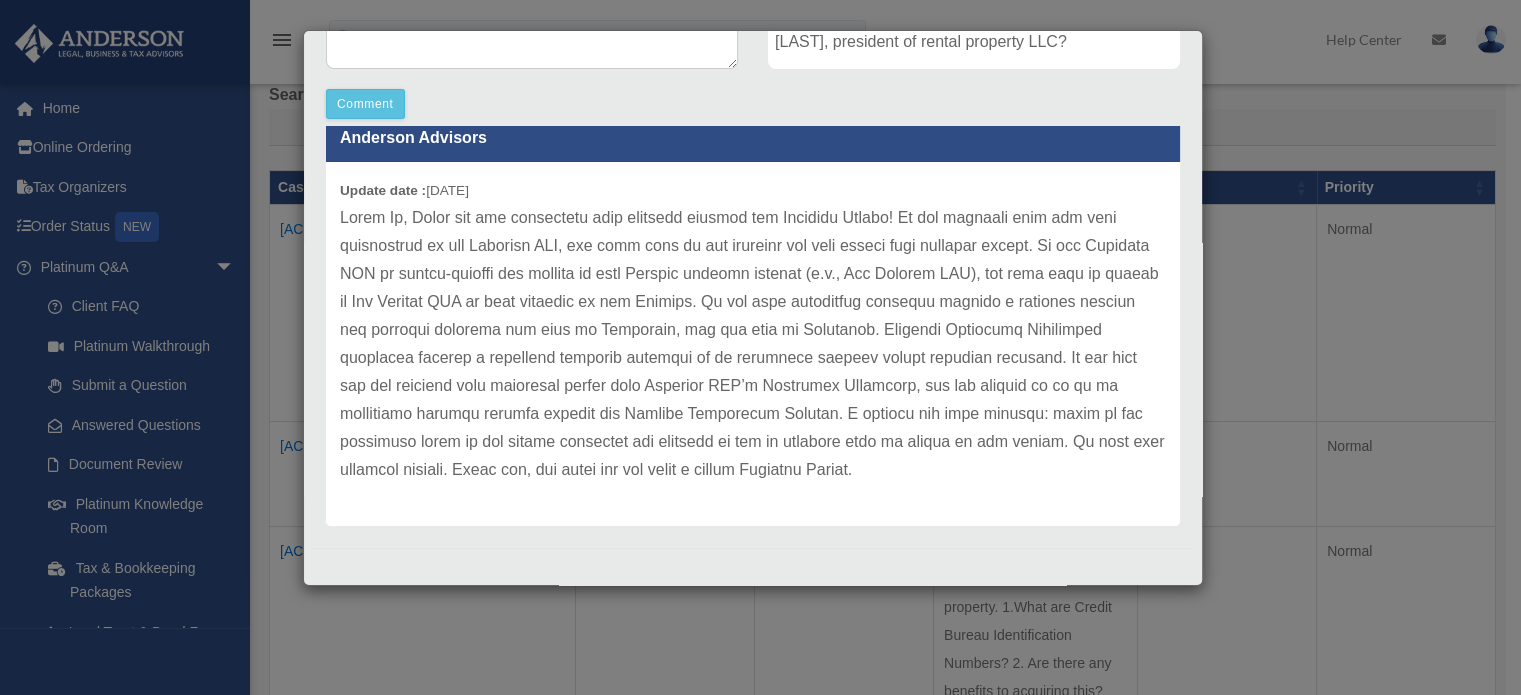 click on "Case Detail
×
Platinum LLC Question
Case Number
01037091
Created Date
July 10, 2025
Status
Closed
Comment   Comment" at bounding box center (760, 347) 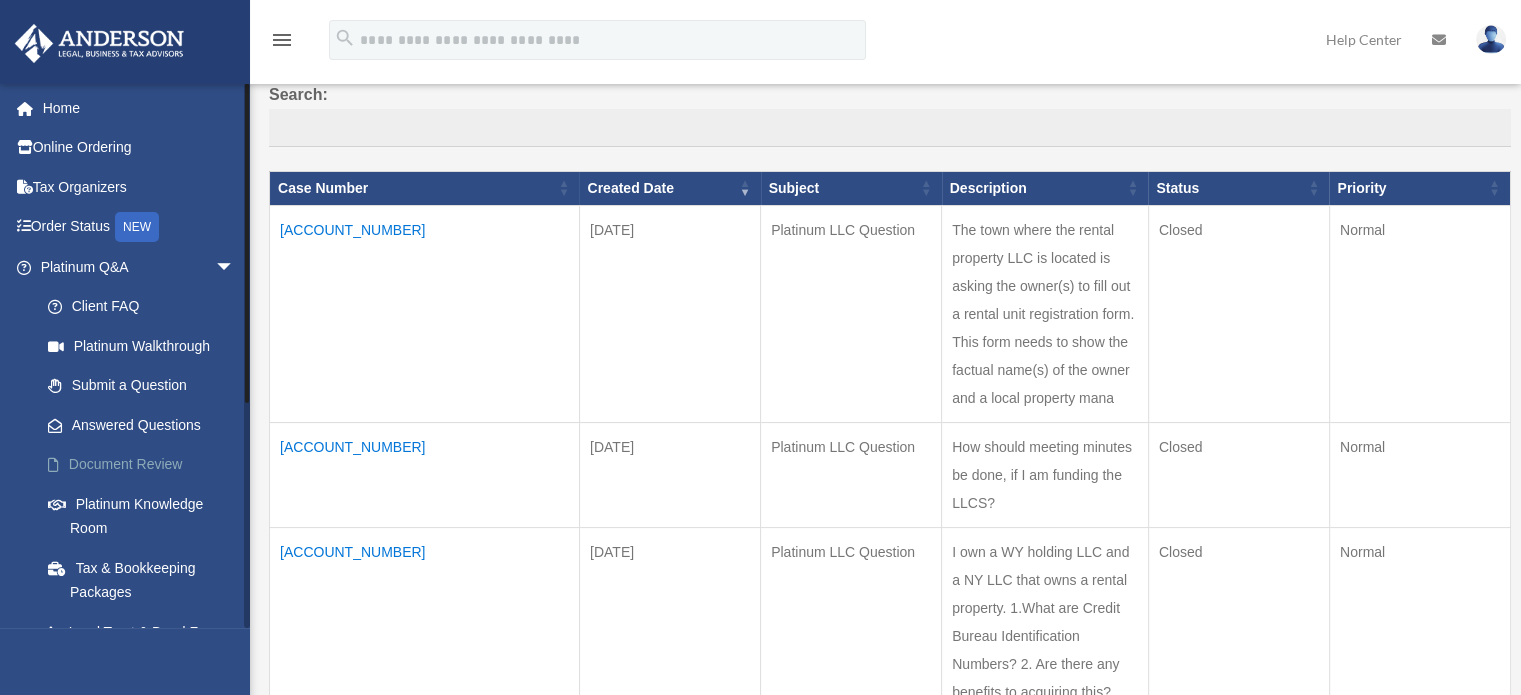 click on "Document Review" at bounding box center [146, 465] 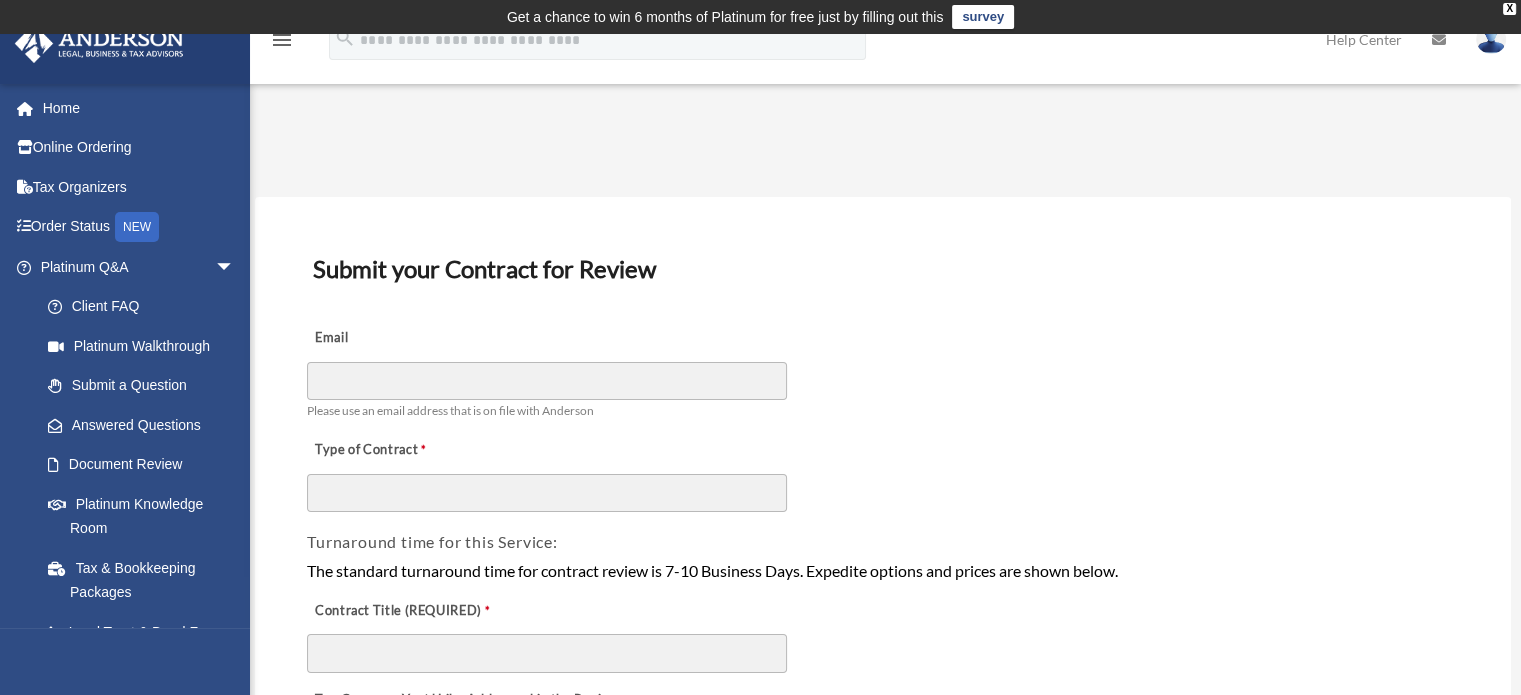 scroll, scrollTop: 198, scrollLeft: 0, axis: vertical 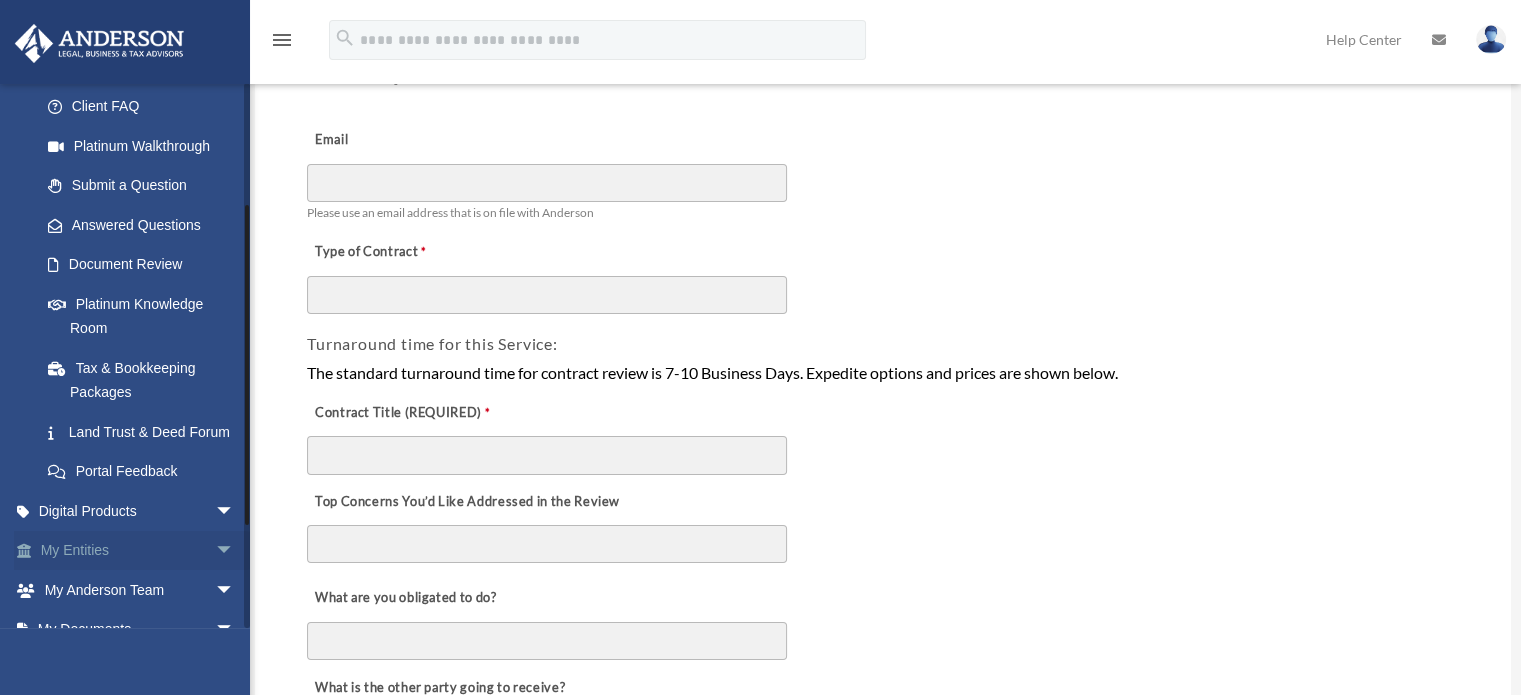 click on "My Entities arrow_drop_down" at bounding box center (139, 551) 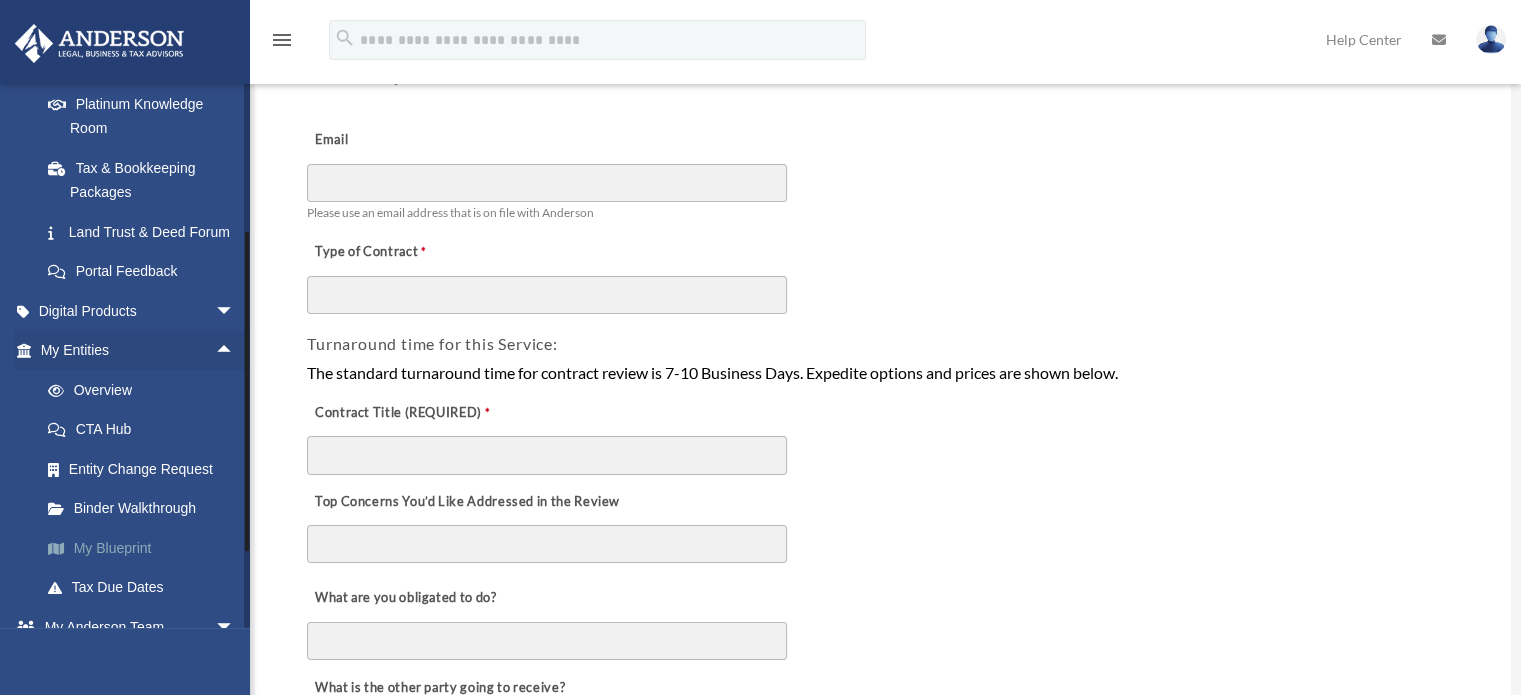 scroll, scrollTop: 484, scrollLeft: 0, axis: vertical 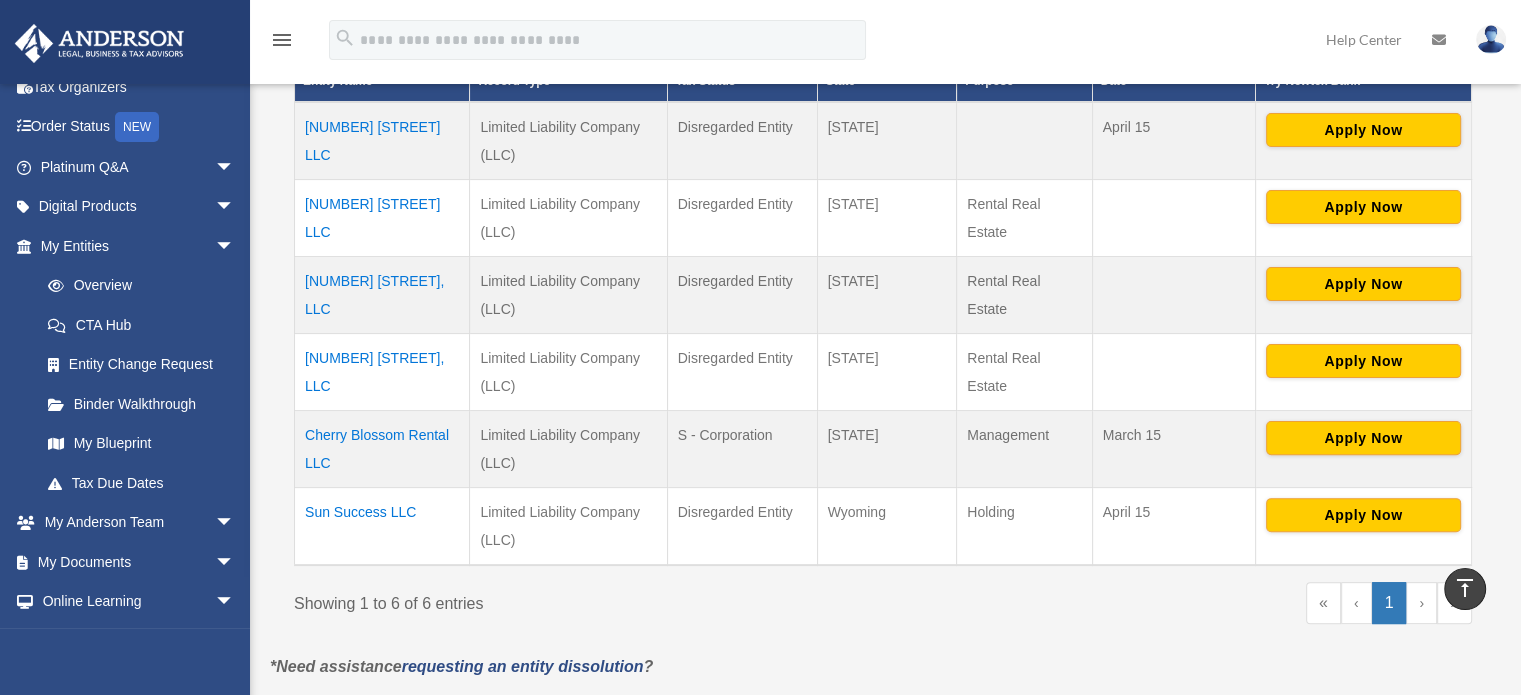 click on "548 Old Front, LLC" at bounding box center [382, 294] 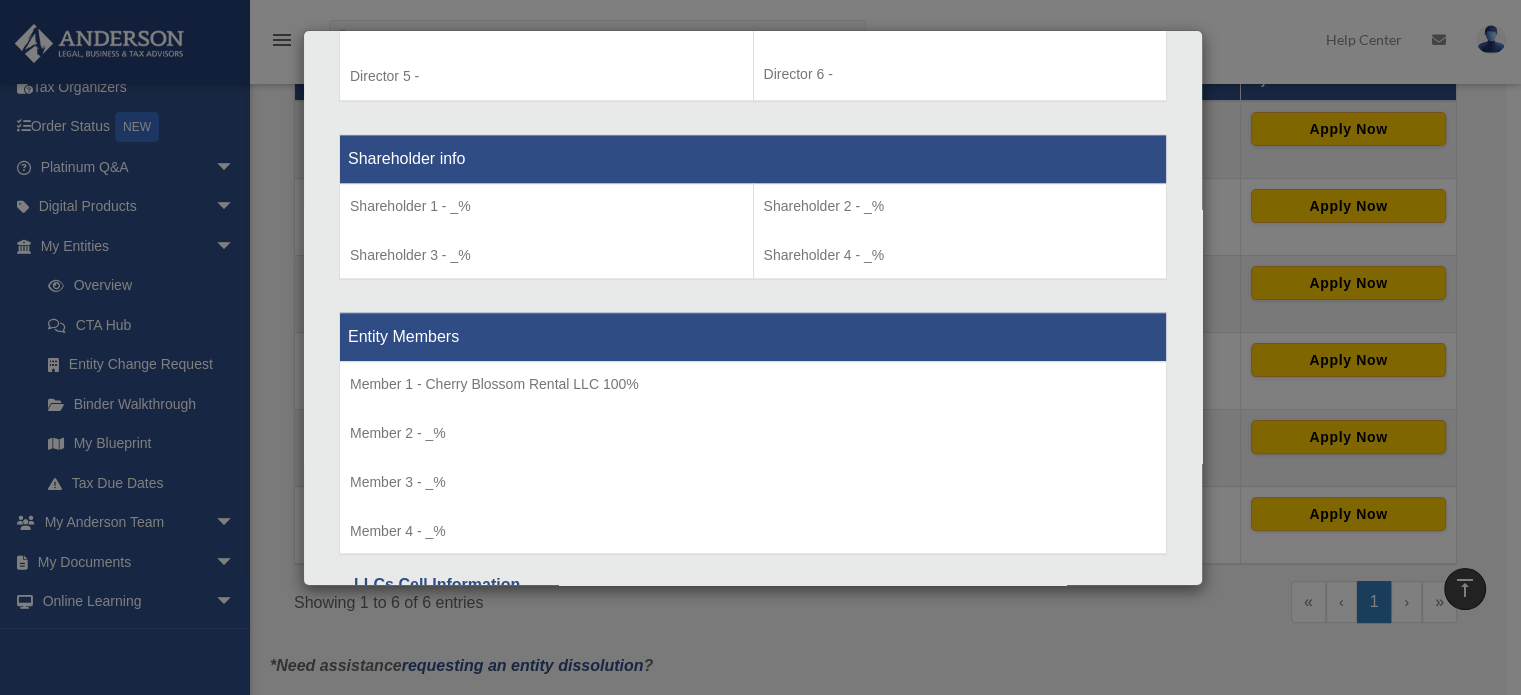 scroll, scrollTop: 1802, scrollLeft: 0, axis: vertical 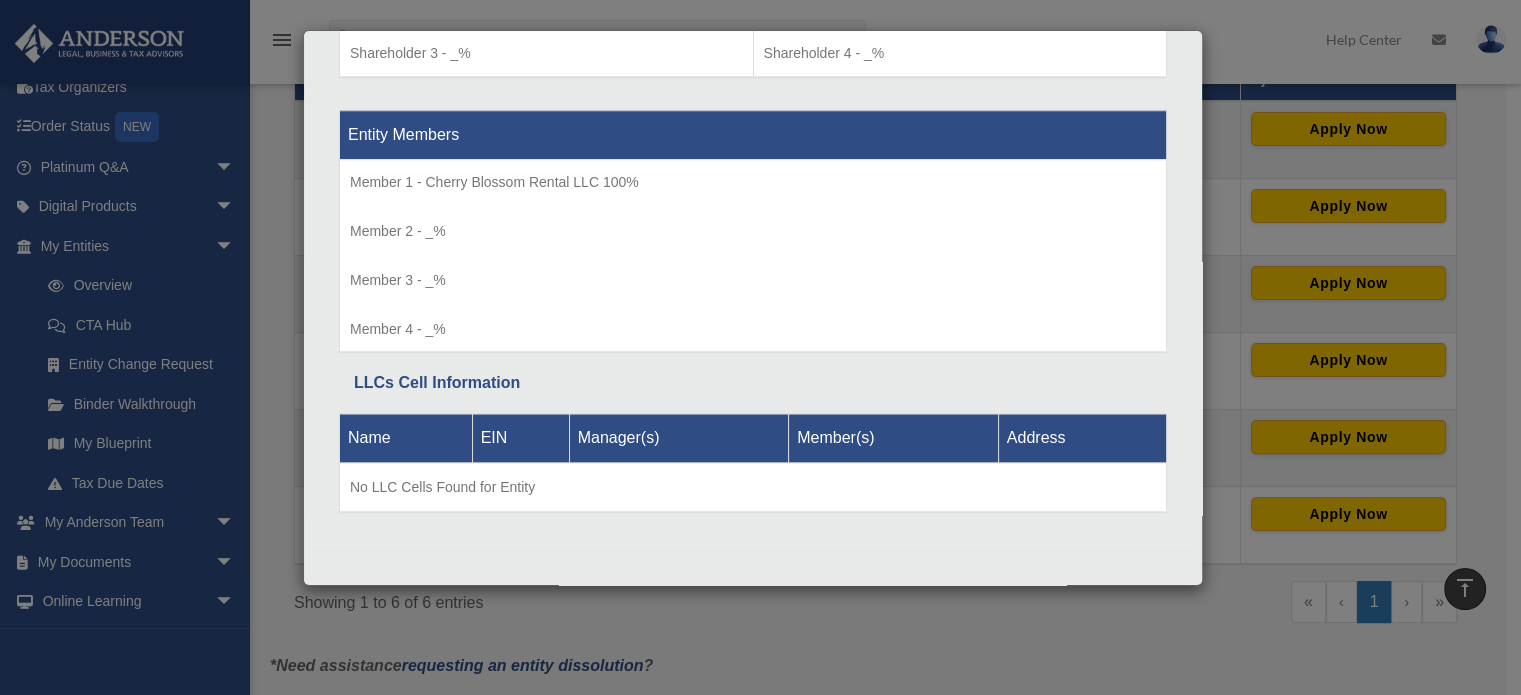 click on "Articles Sent
Organizational Date" at bounding box center [753, -577] 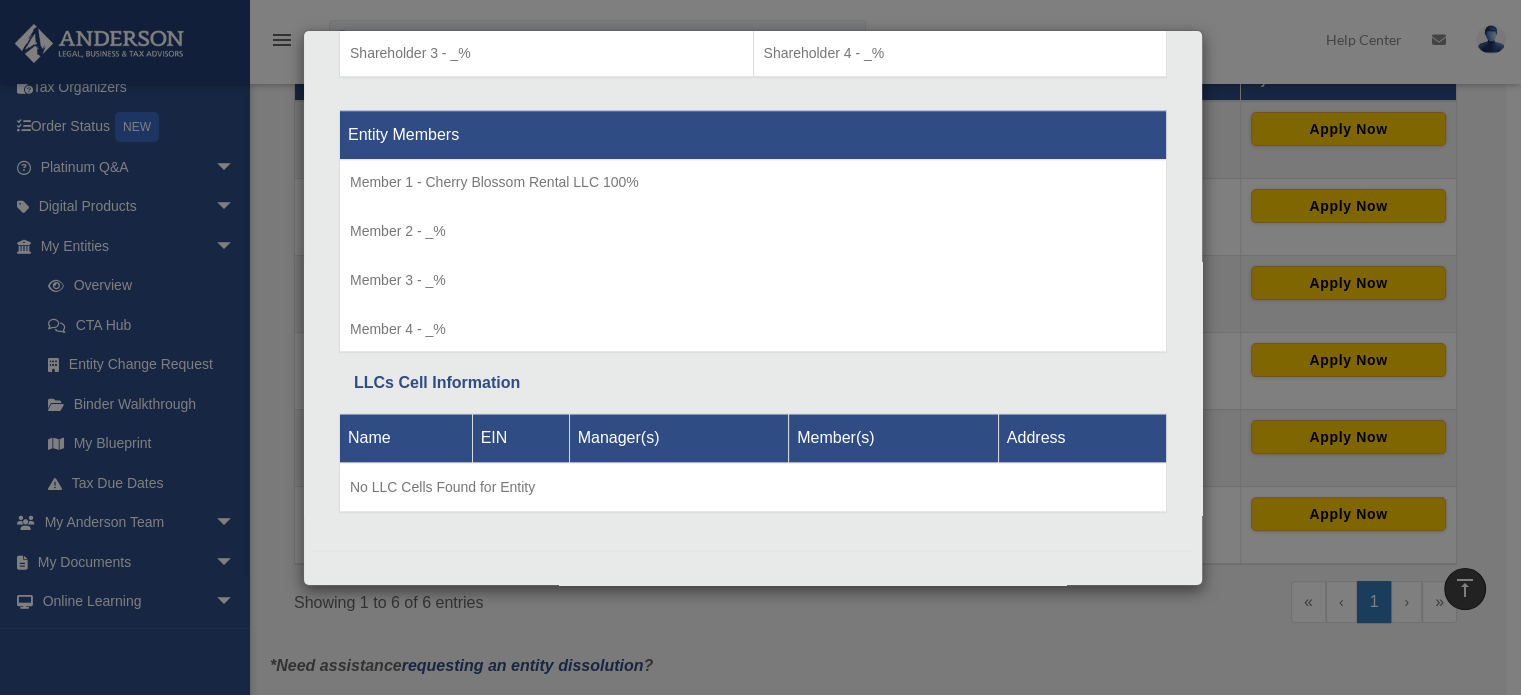 click on "Details
×
Articles Sent
Organizational Date" at bounding box center [760, 347] 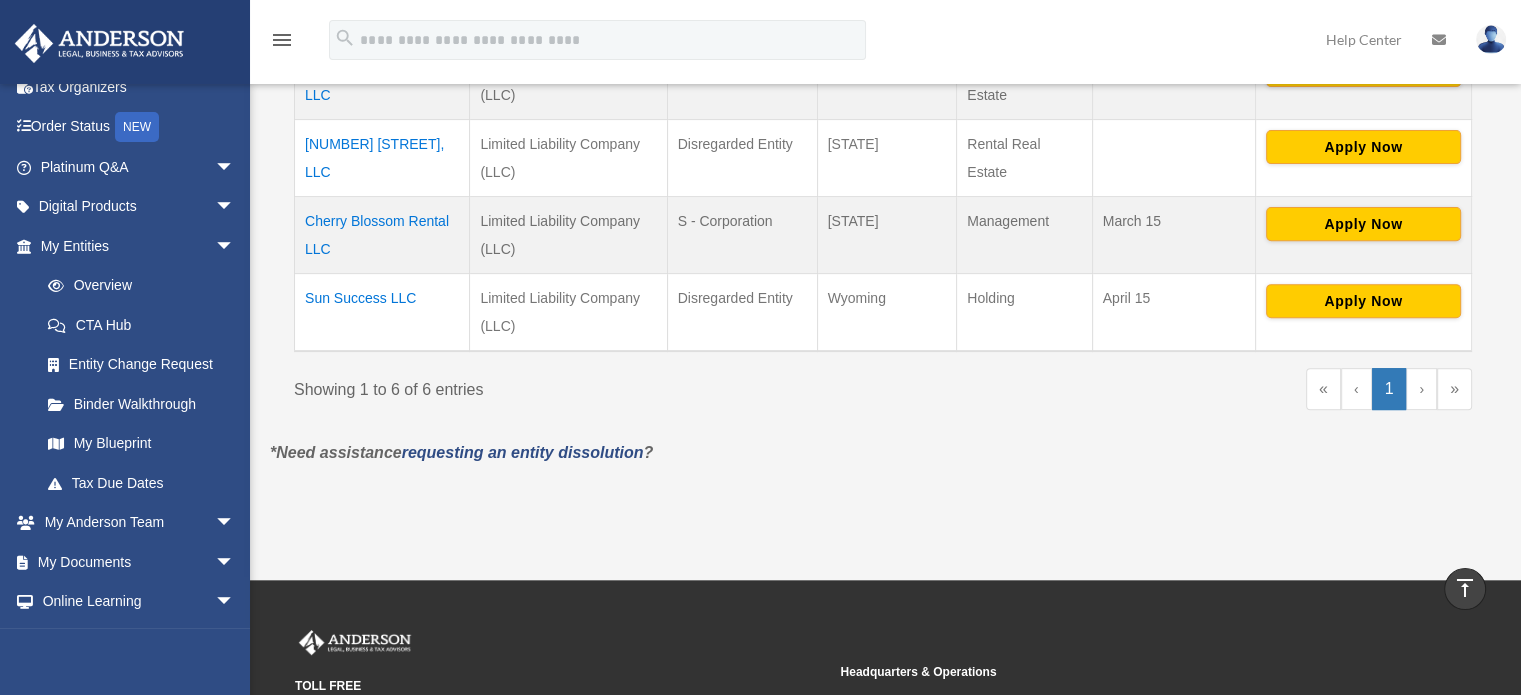 scroll, scrollTop: 900, scrollLeft: 0, axis: vertical 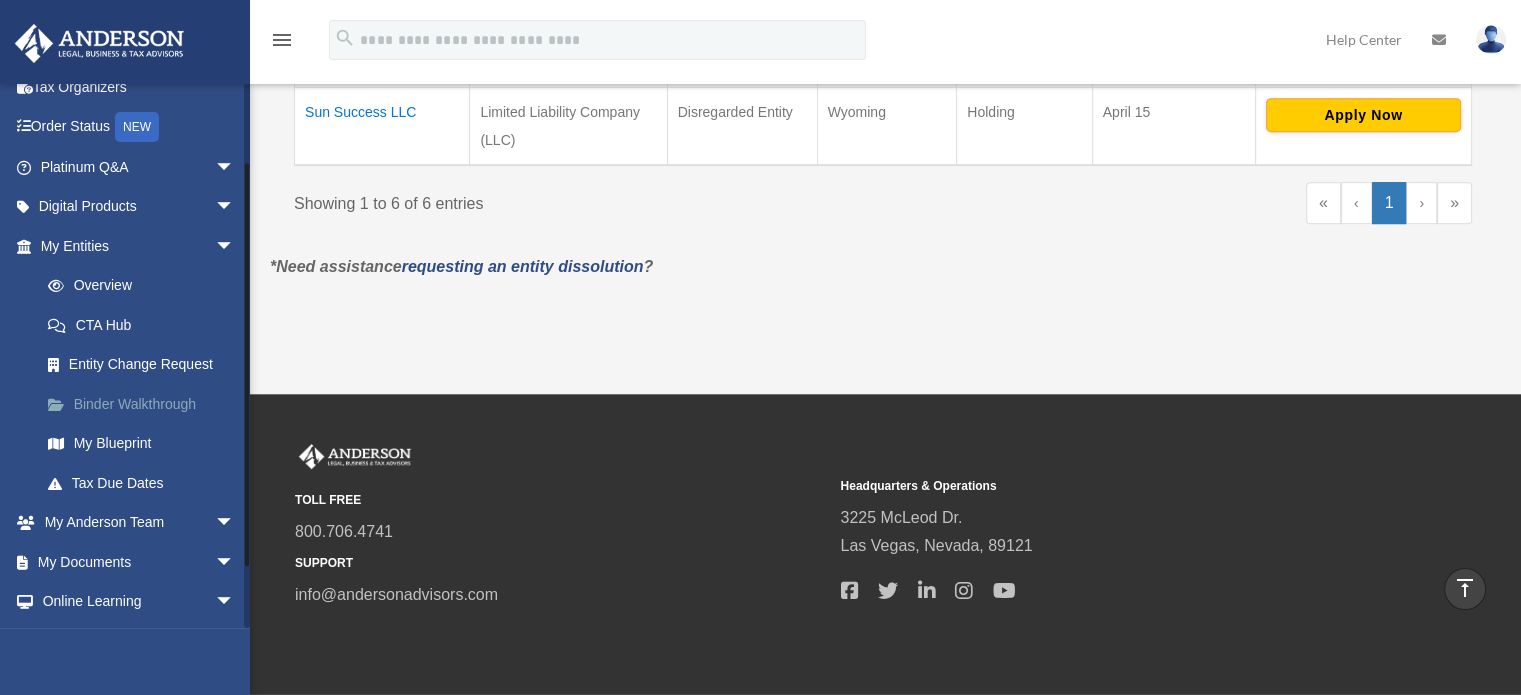 click on "Binder Walkthrough" at bounding box center (146, 404) 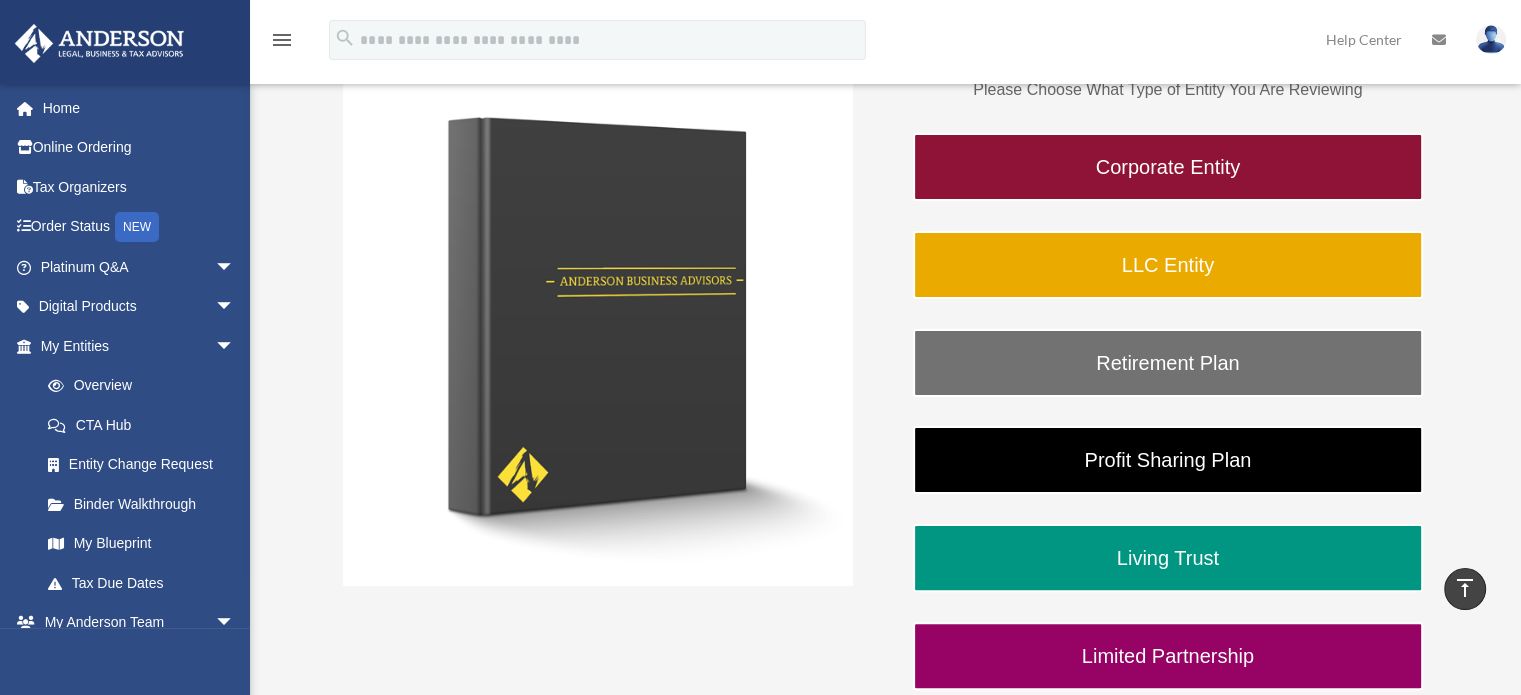 scroll, scrollTop: 332, scrollLeft: 0, axis: vertical 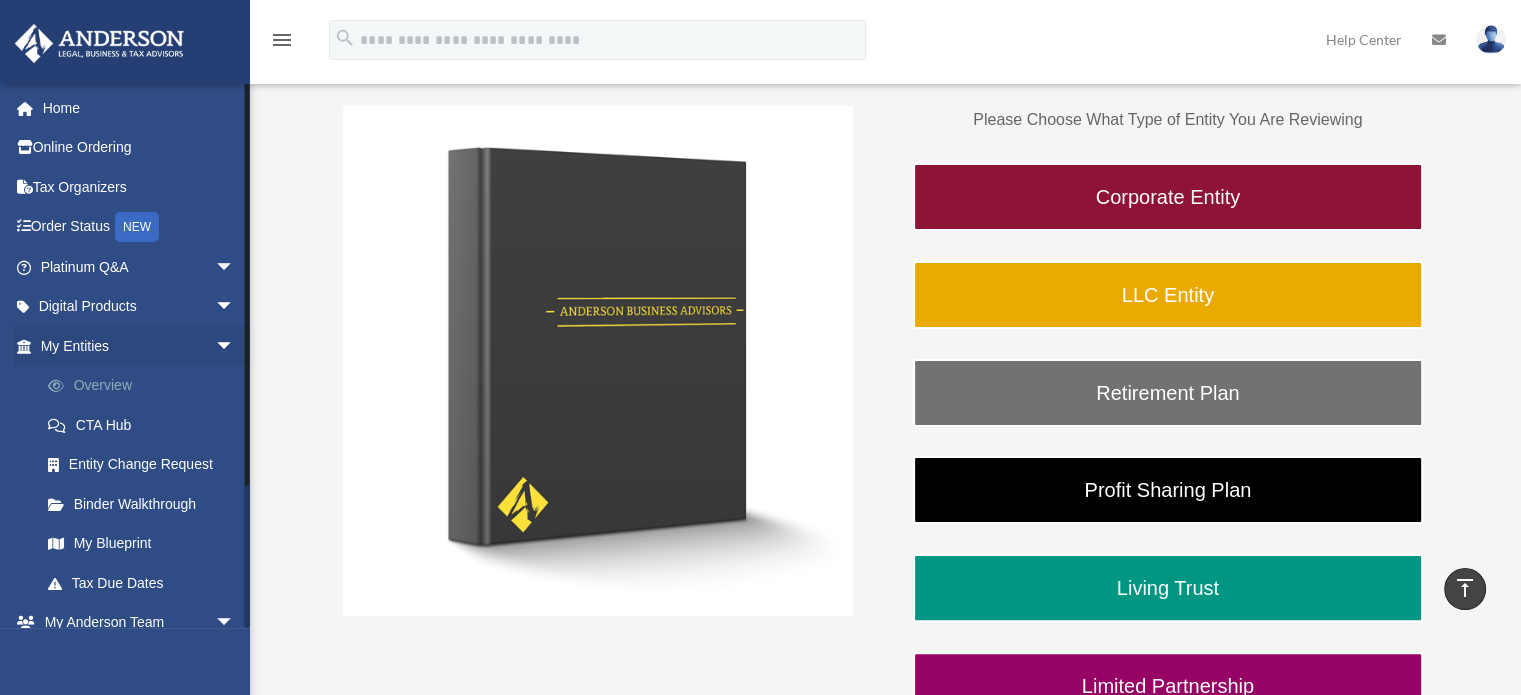 click on "Overview" at bounding box center (146, 386) 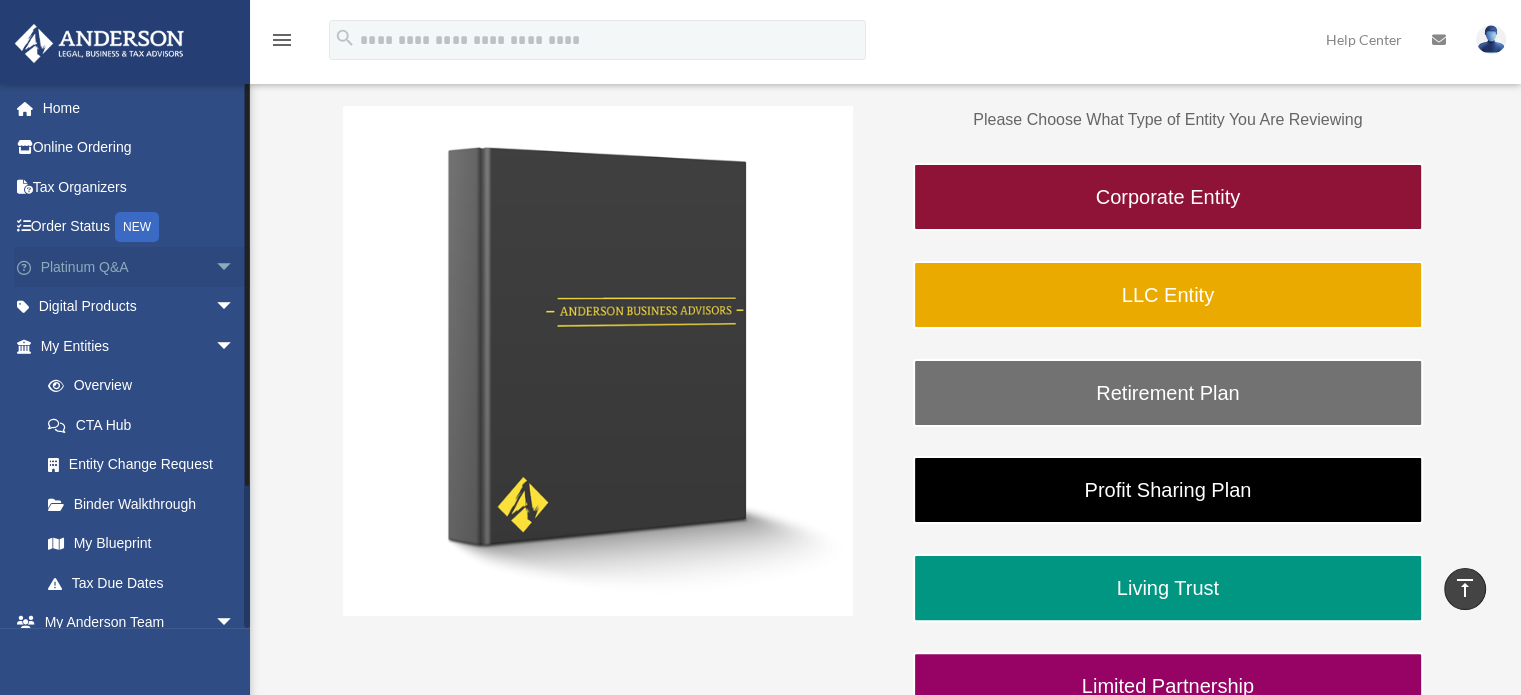 click on "Platinum Q&A arrow_drop_down" at bounding box center (139, 267) 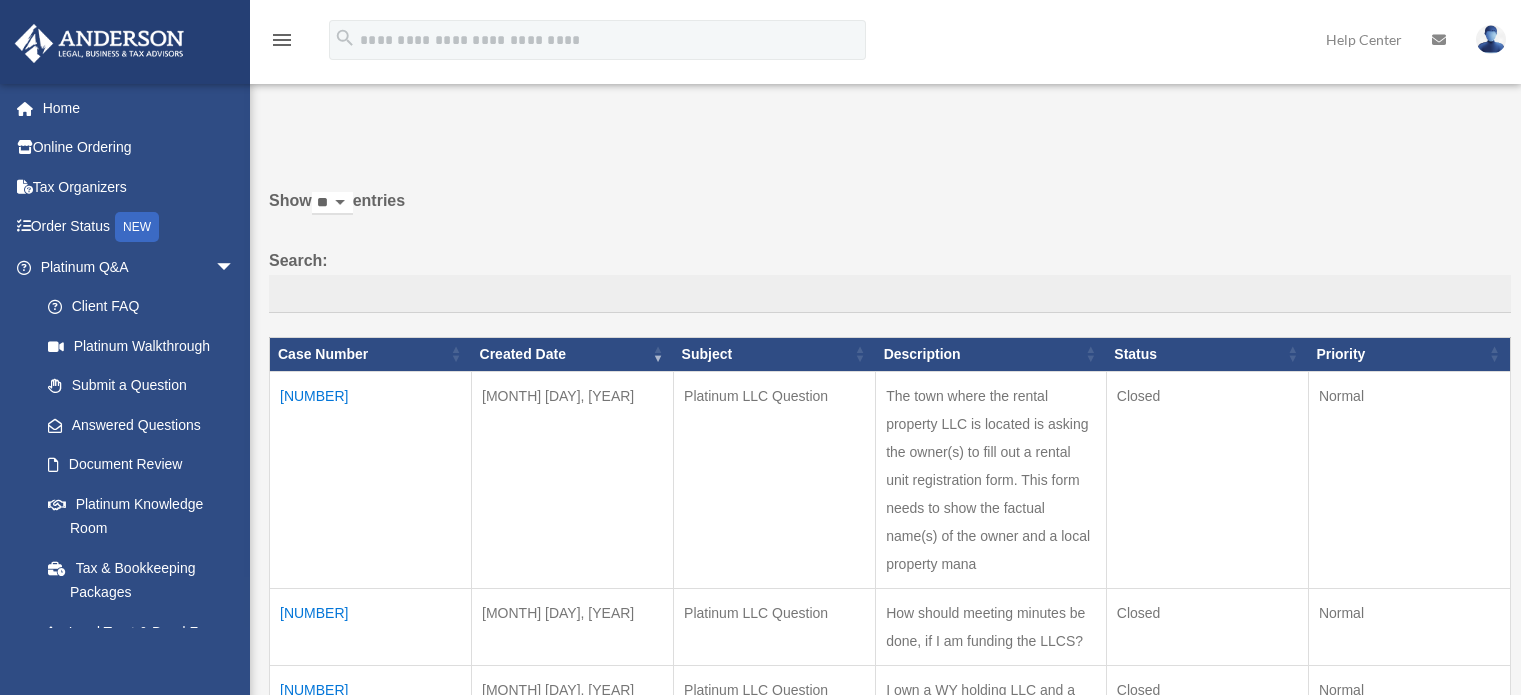 scroll, scrollTop: 0, scrollLeft: 0, axis: both 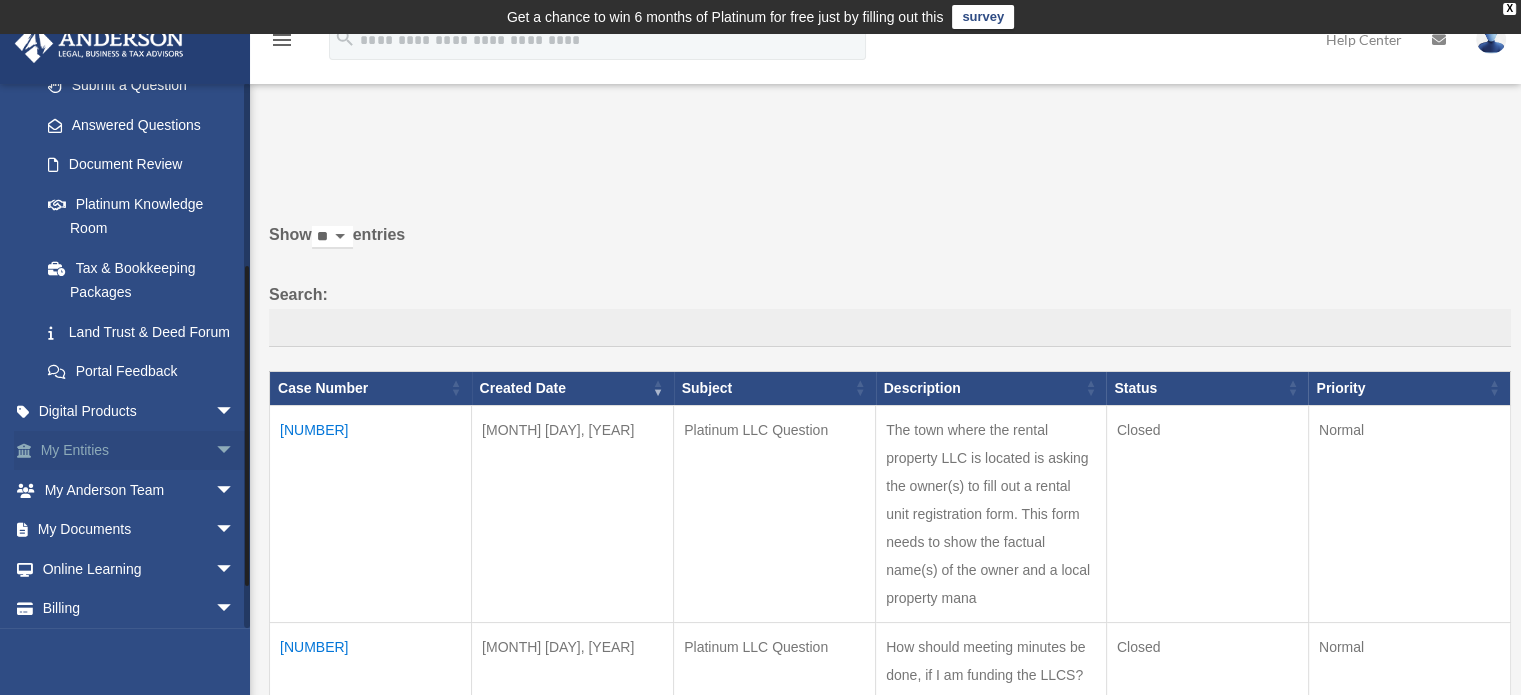 click on "My Entities arrow_drop_down" at bounding box center [139, 451] 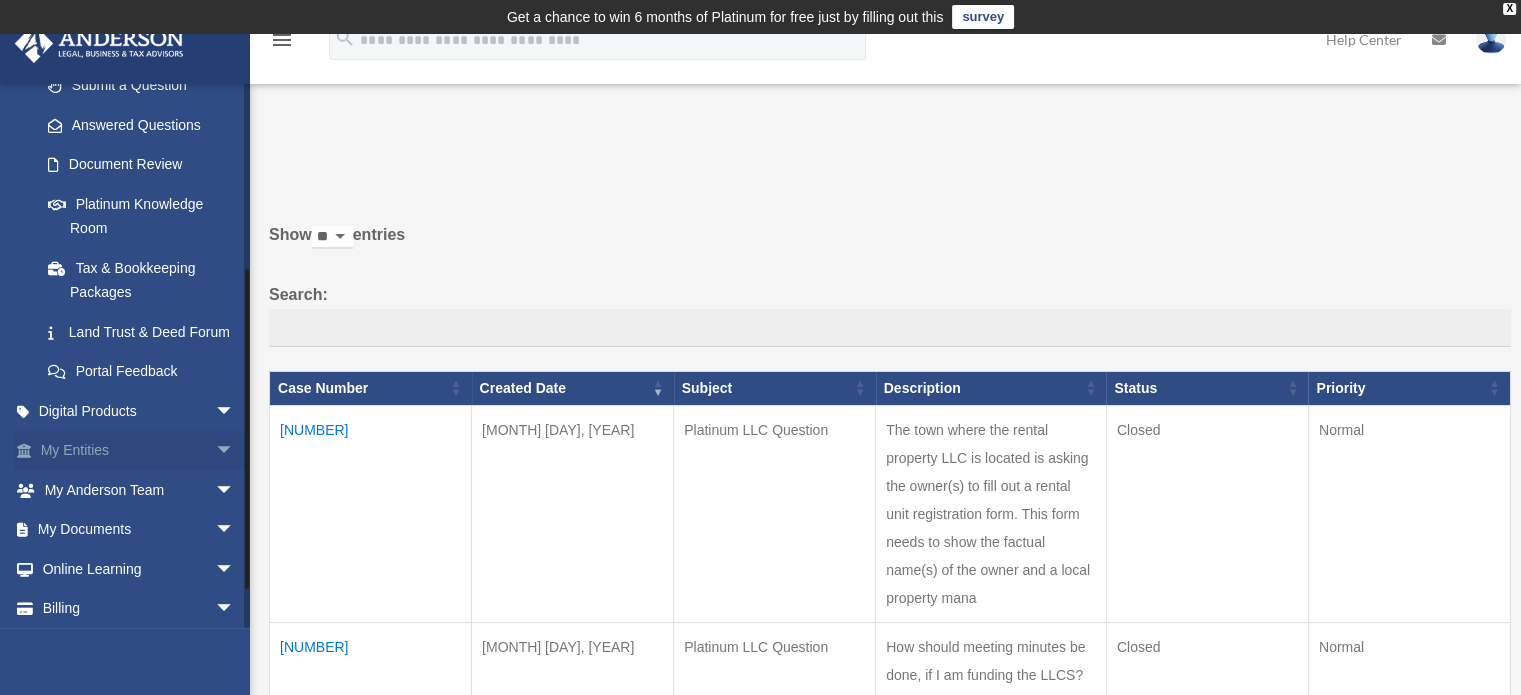 scroll, scrollTop: 368, scrollLeft: 0, axis: vertical 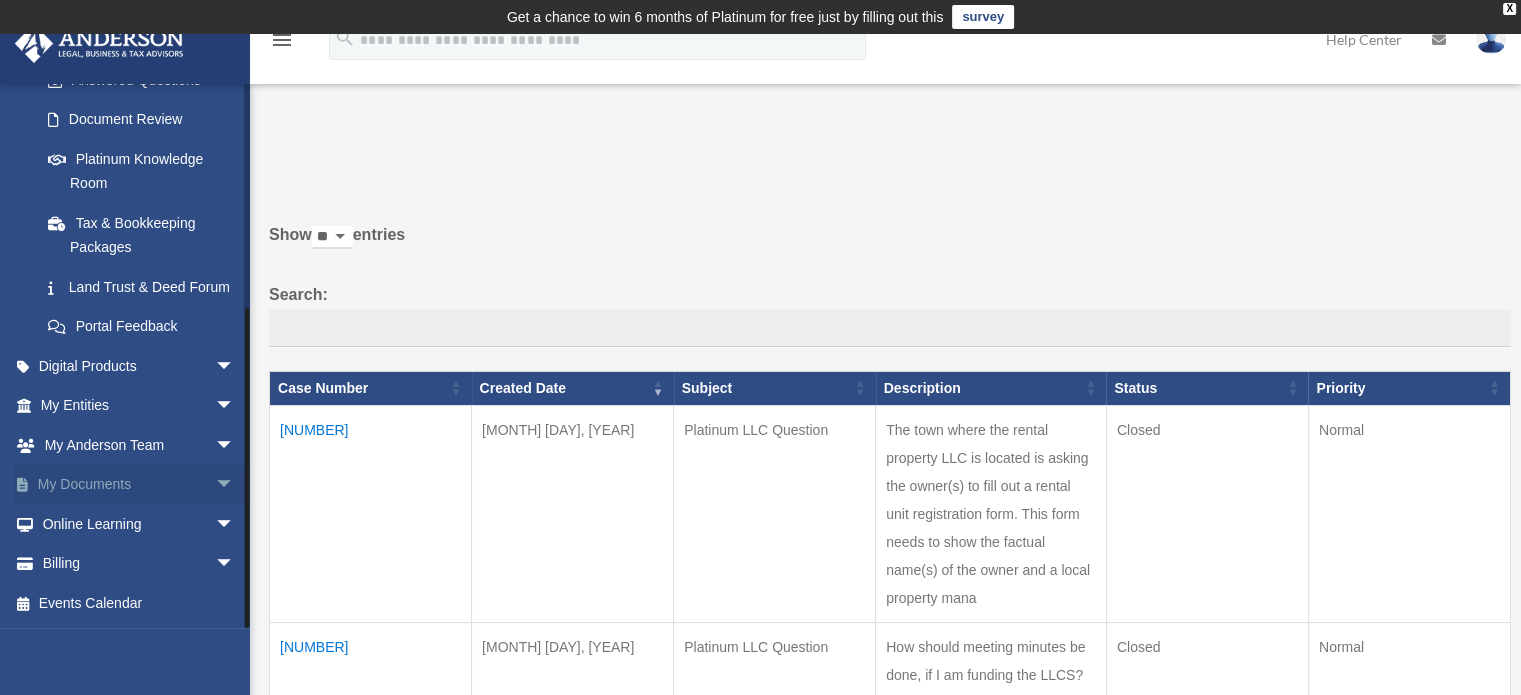 click on "My Documents arrow_drop_down" at bounding box center [139, 485] 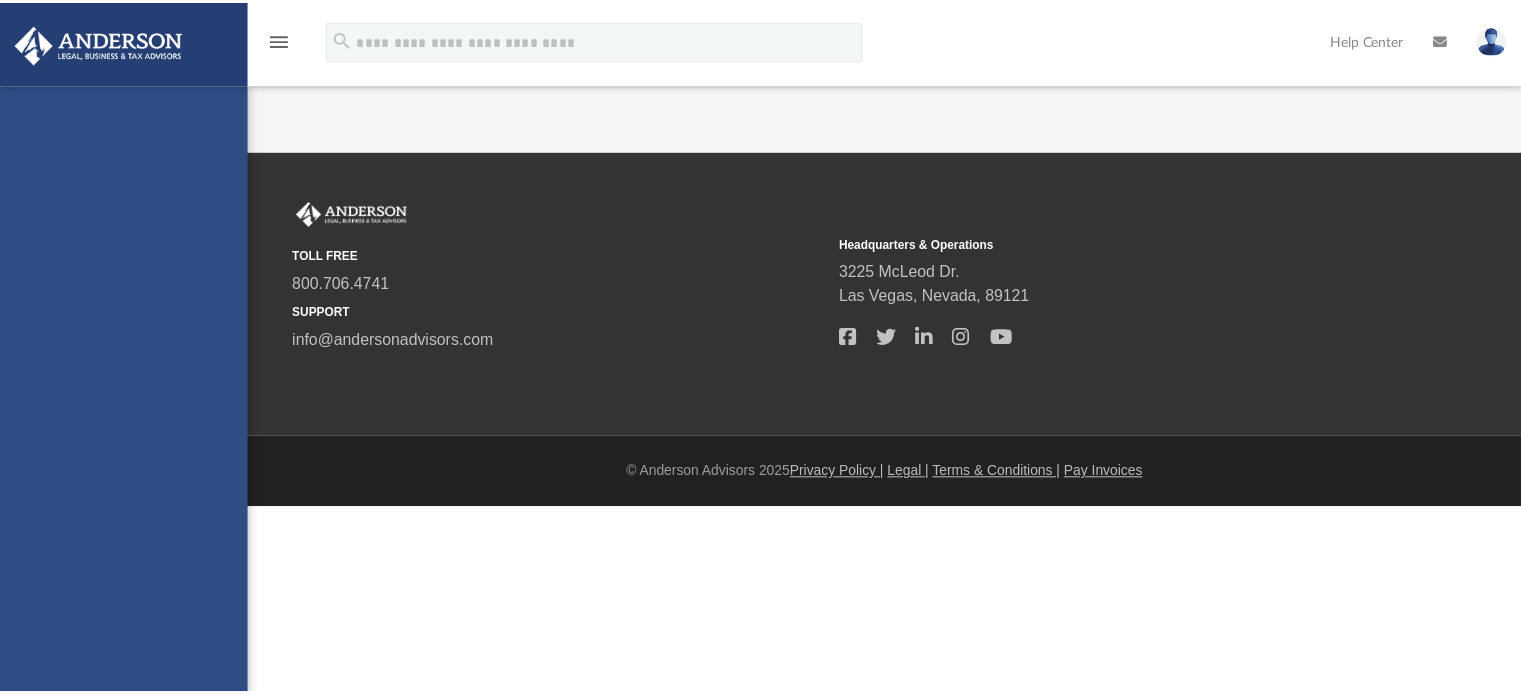 scroll, scrollTop: 0, scrollLeft: 0, axis: both 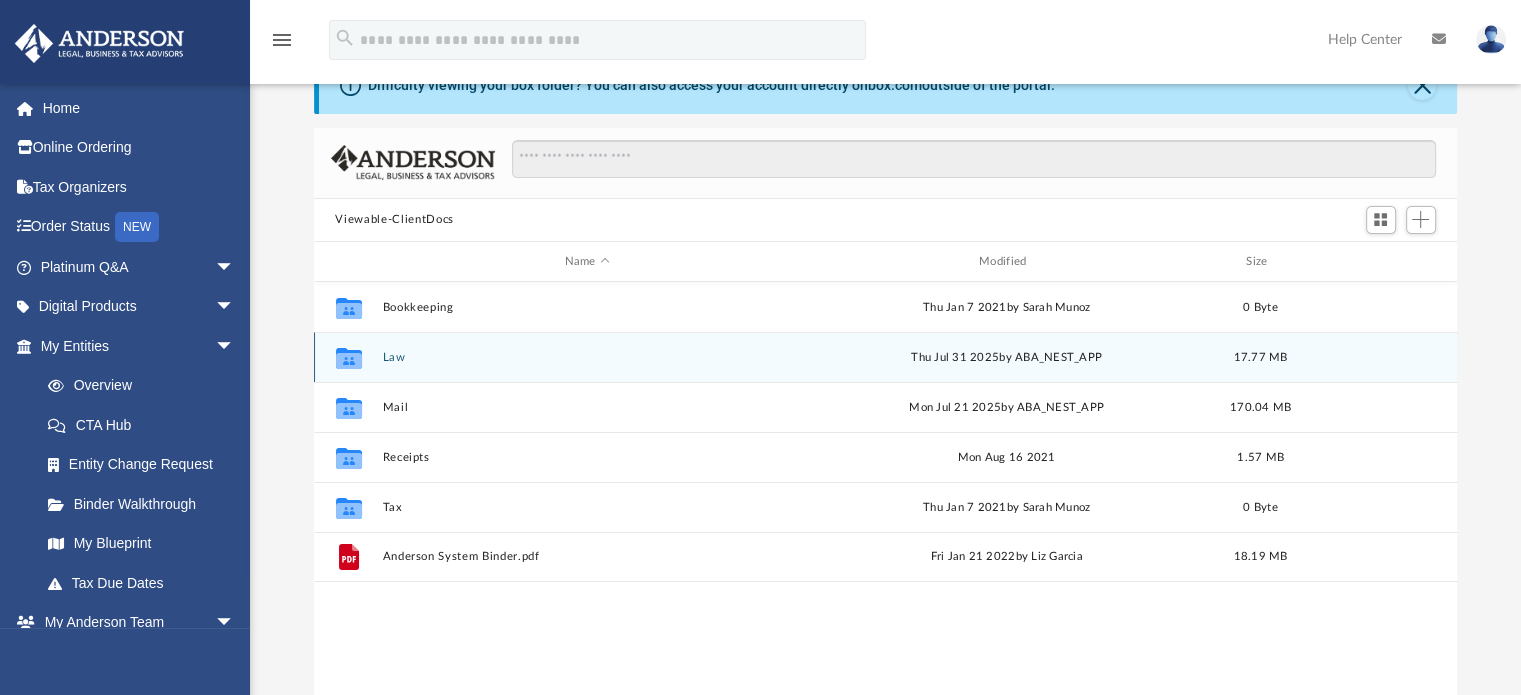 click on "Law" at bounding box center [587, 357] 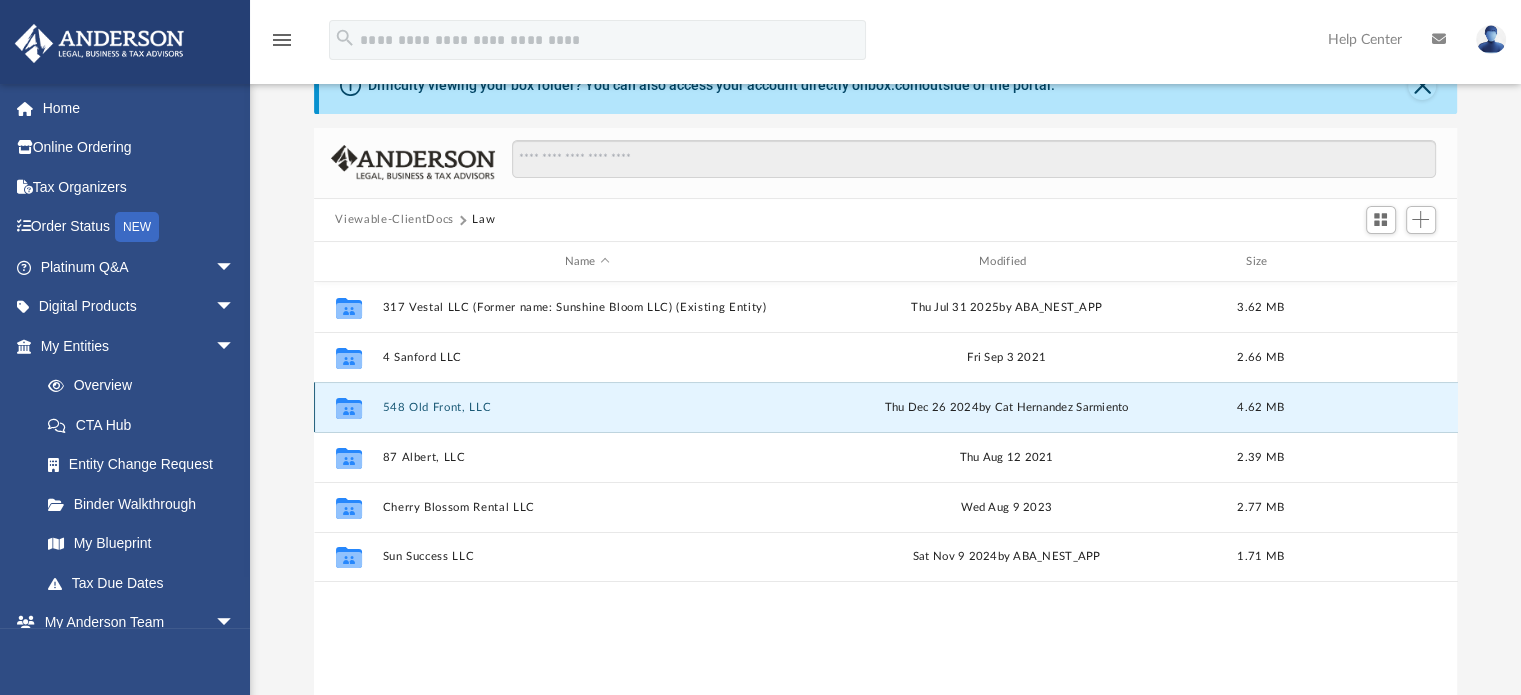 click on "548 Old Front, LLC" at bounding box center (587, 407) 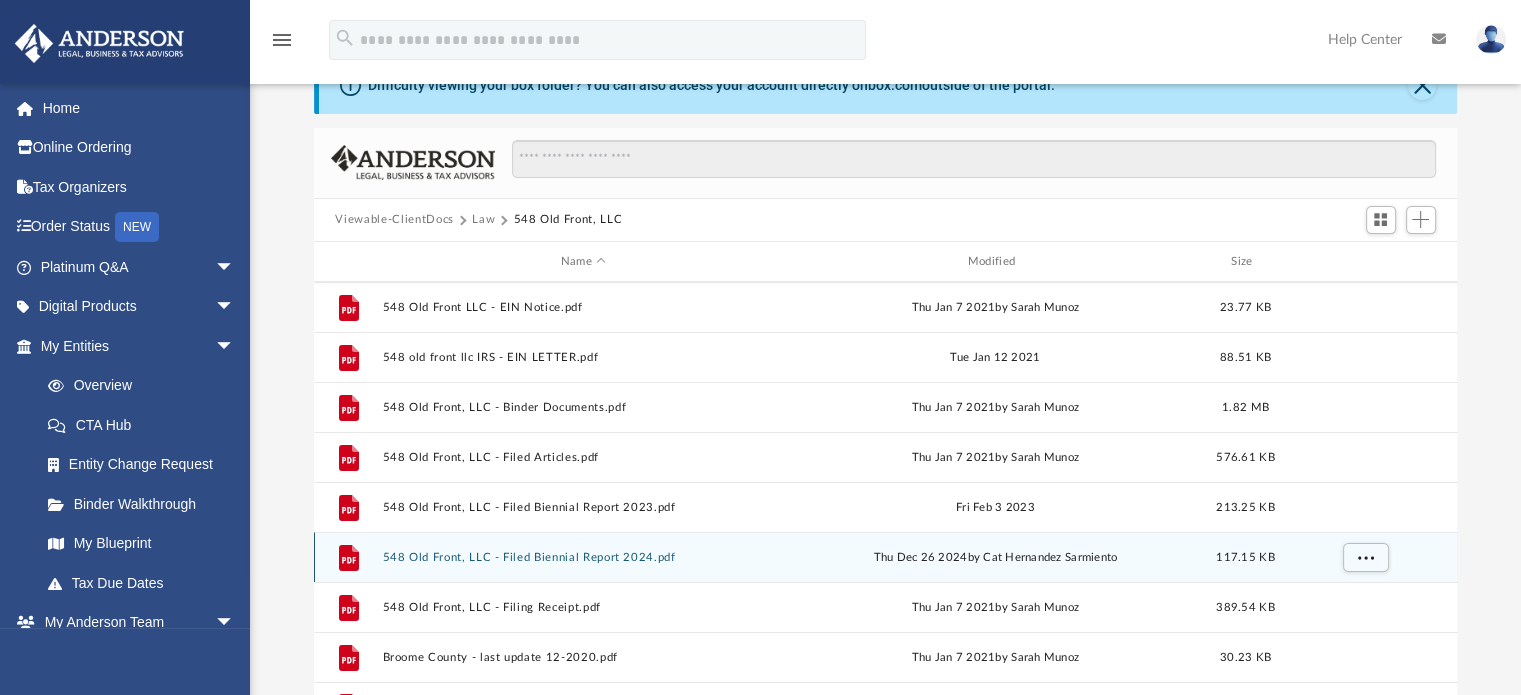 scroll, scrollTop: 136, scrollLeft: 0, axis: vertical 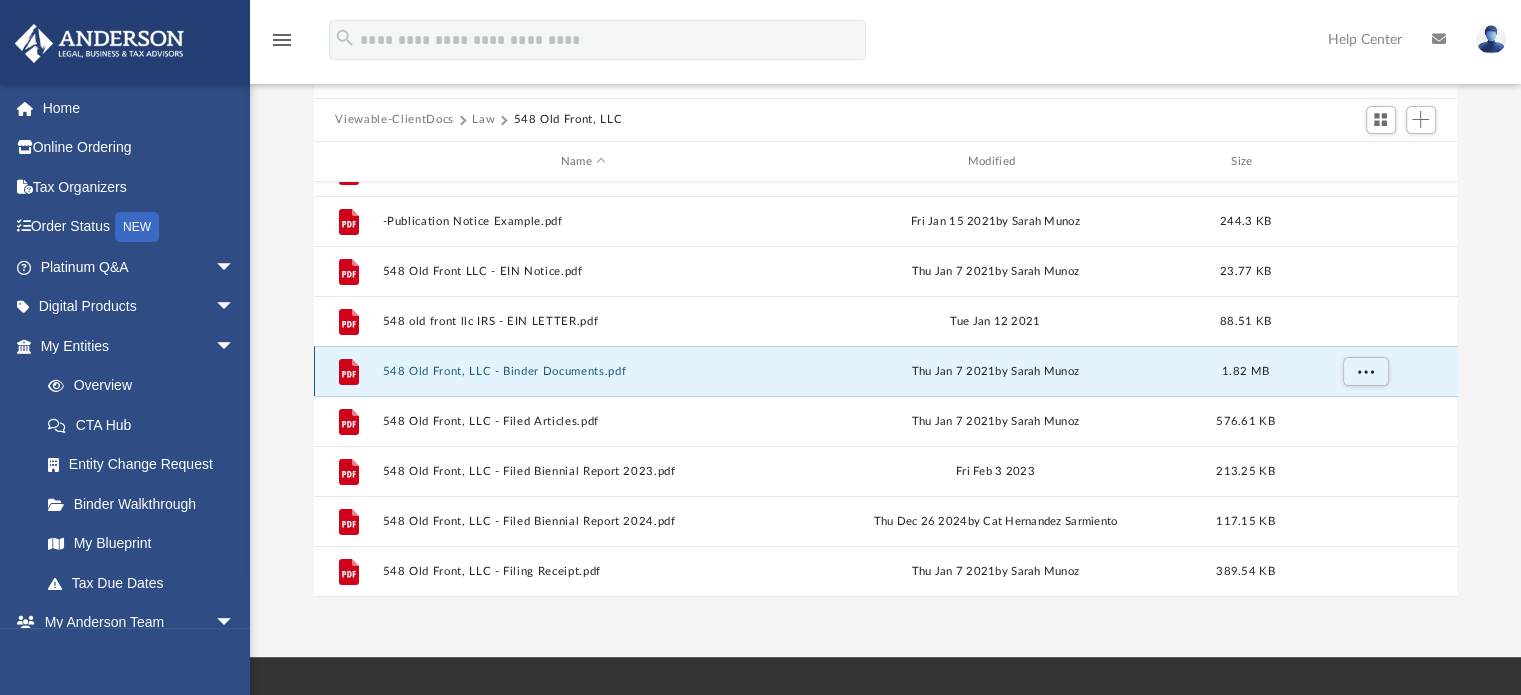 click on "548 Old Front, LLC - Binder Documents.pdf" at bounding box center [583, 371] 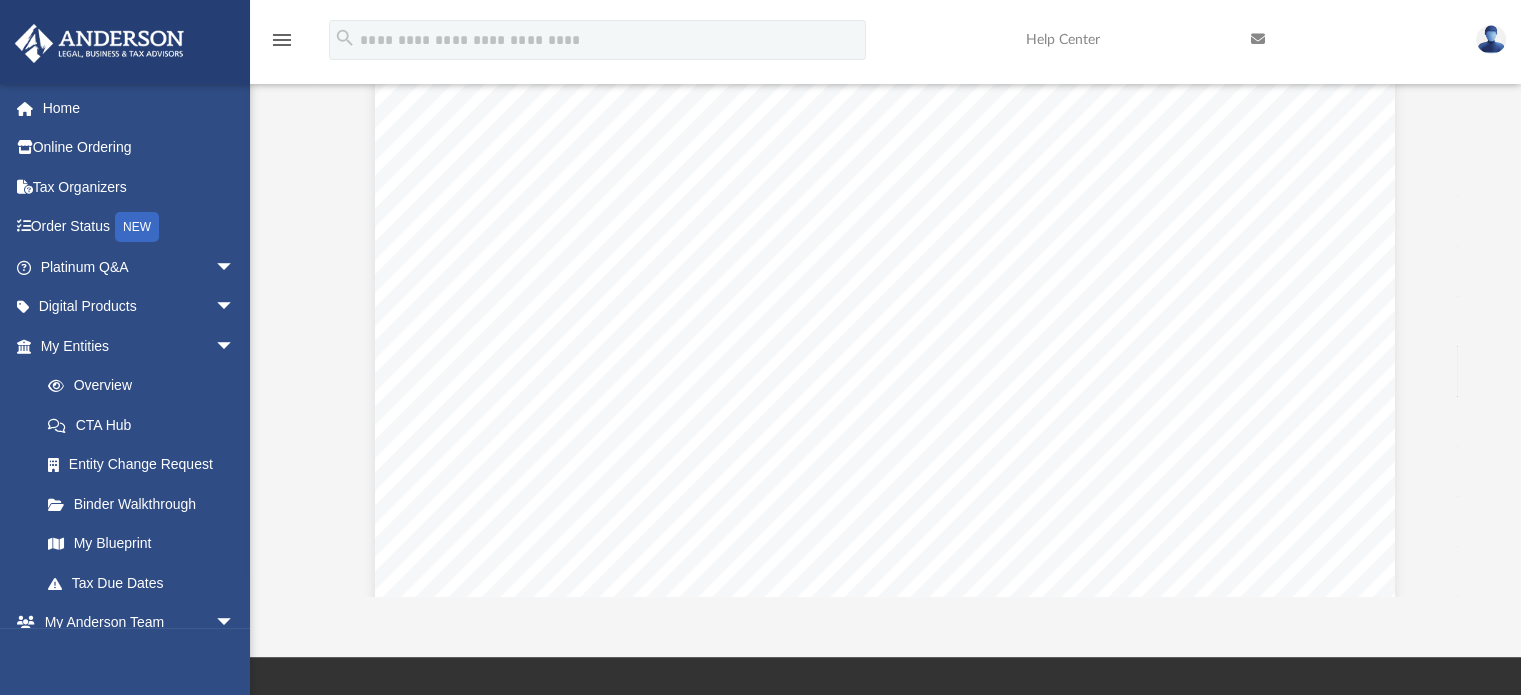scroll, scrollTop: 21900, scrollLeft: 0, axis: vertical 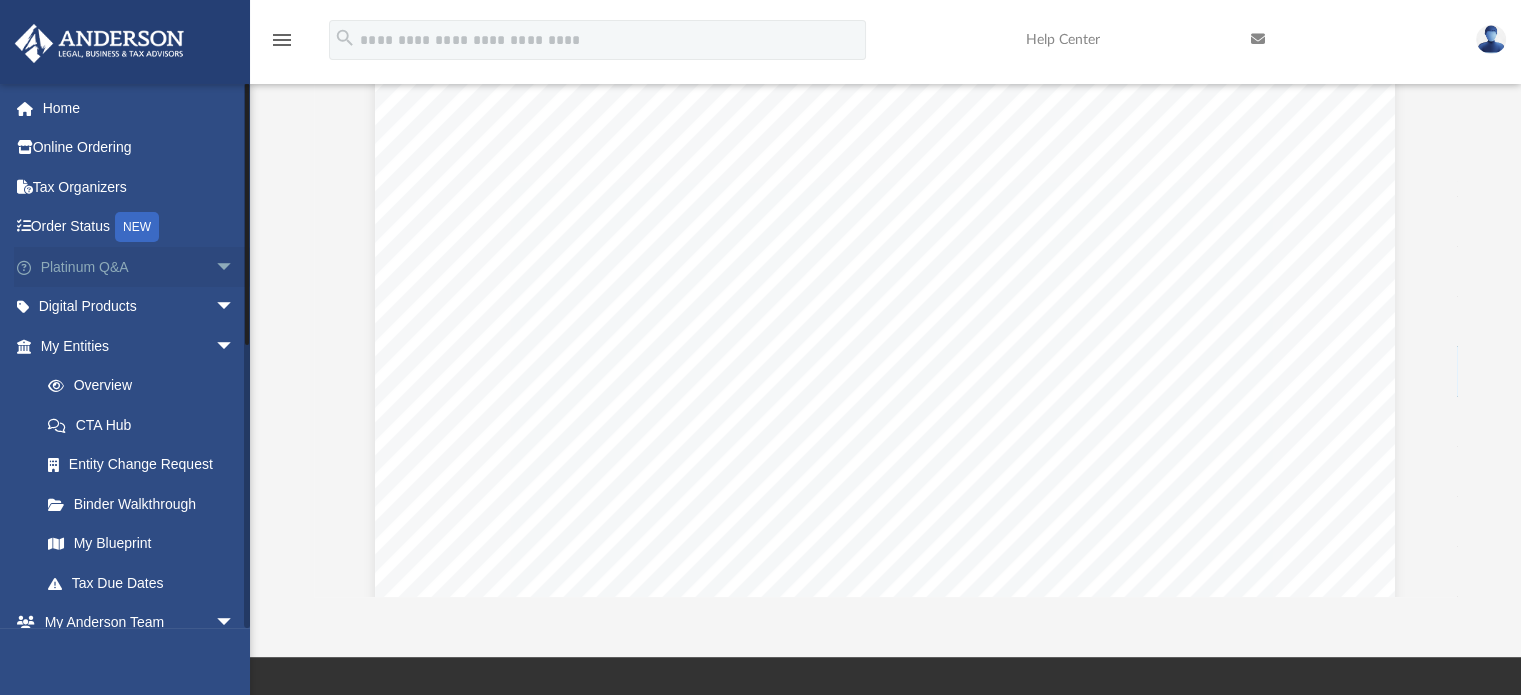 click on "Platinum Q&A arrow_drop_down" at bounding box center (139, 267) 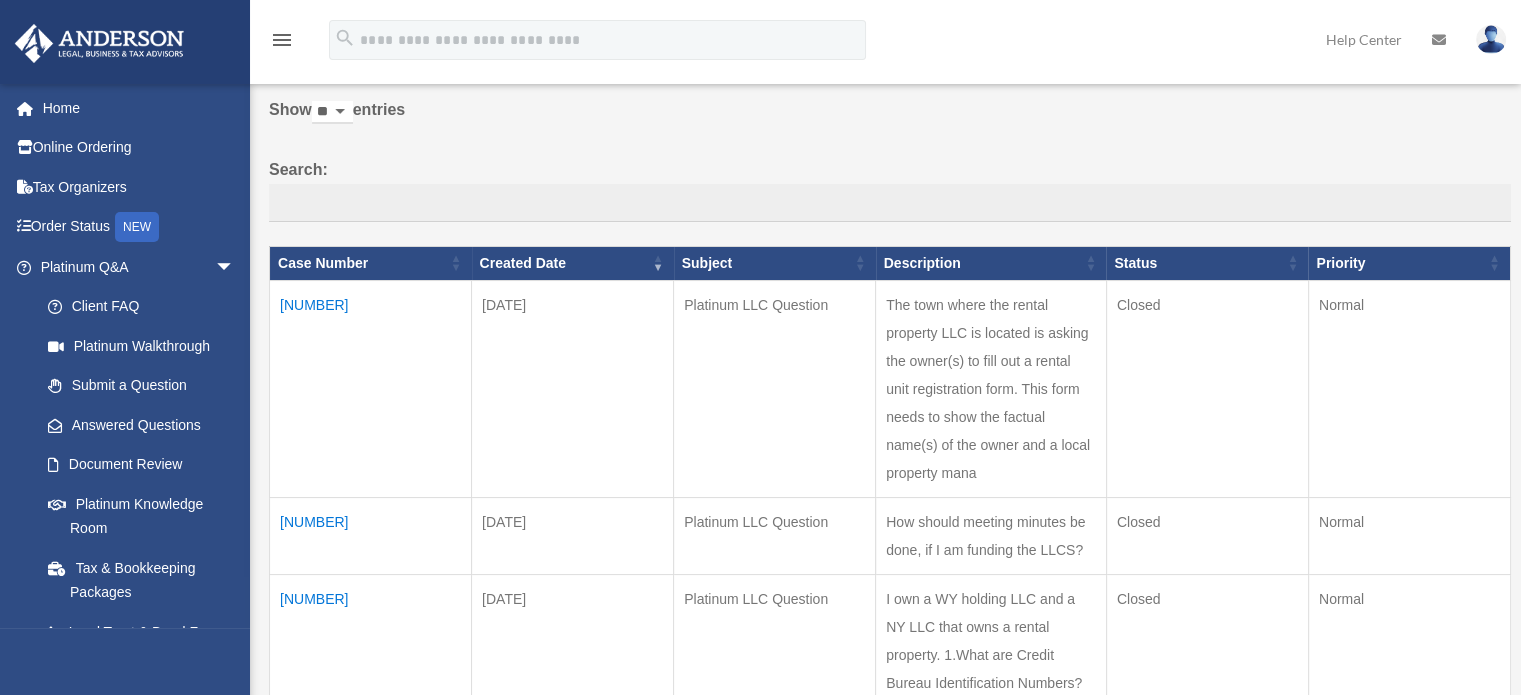scroll, scrollTop: 200, scrollLeft: 0, axis: vertical 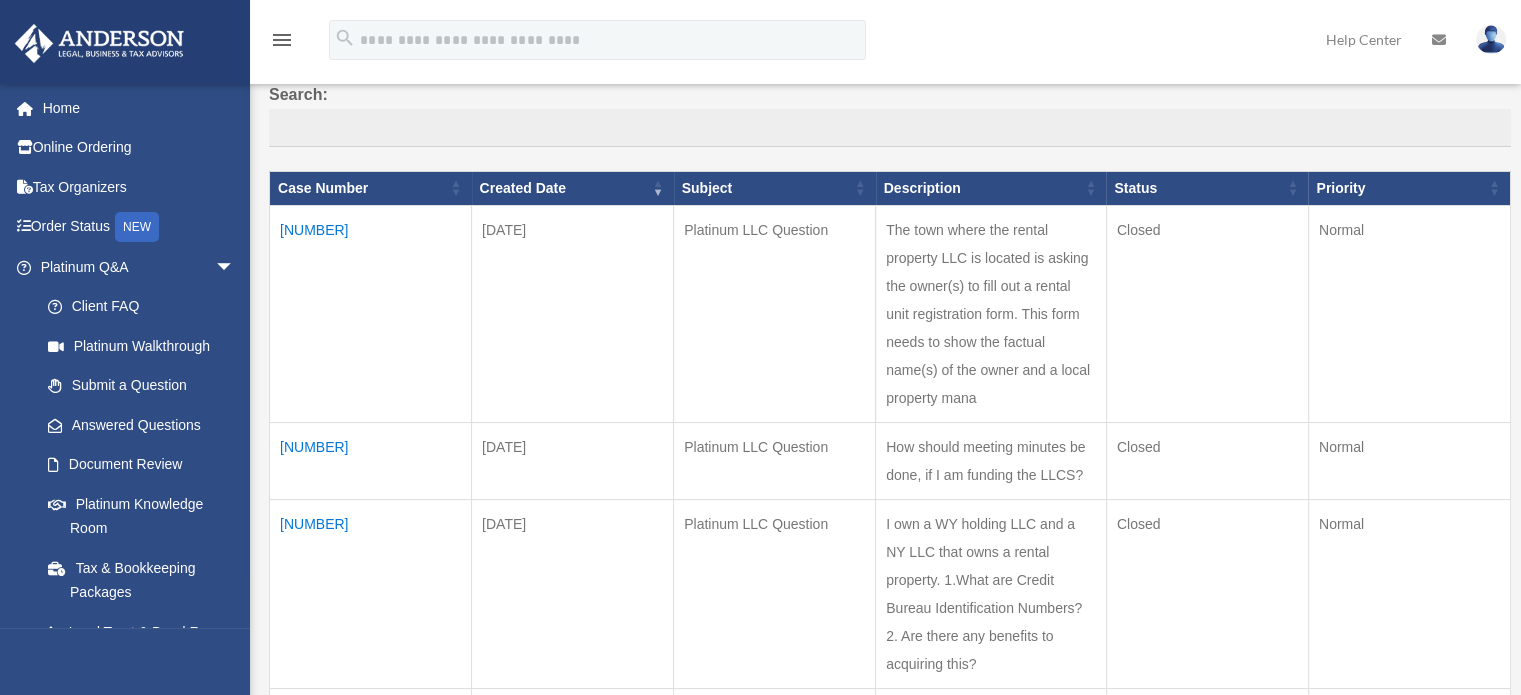 click on "[NUMBER]" at bounding box center [371, 313] 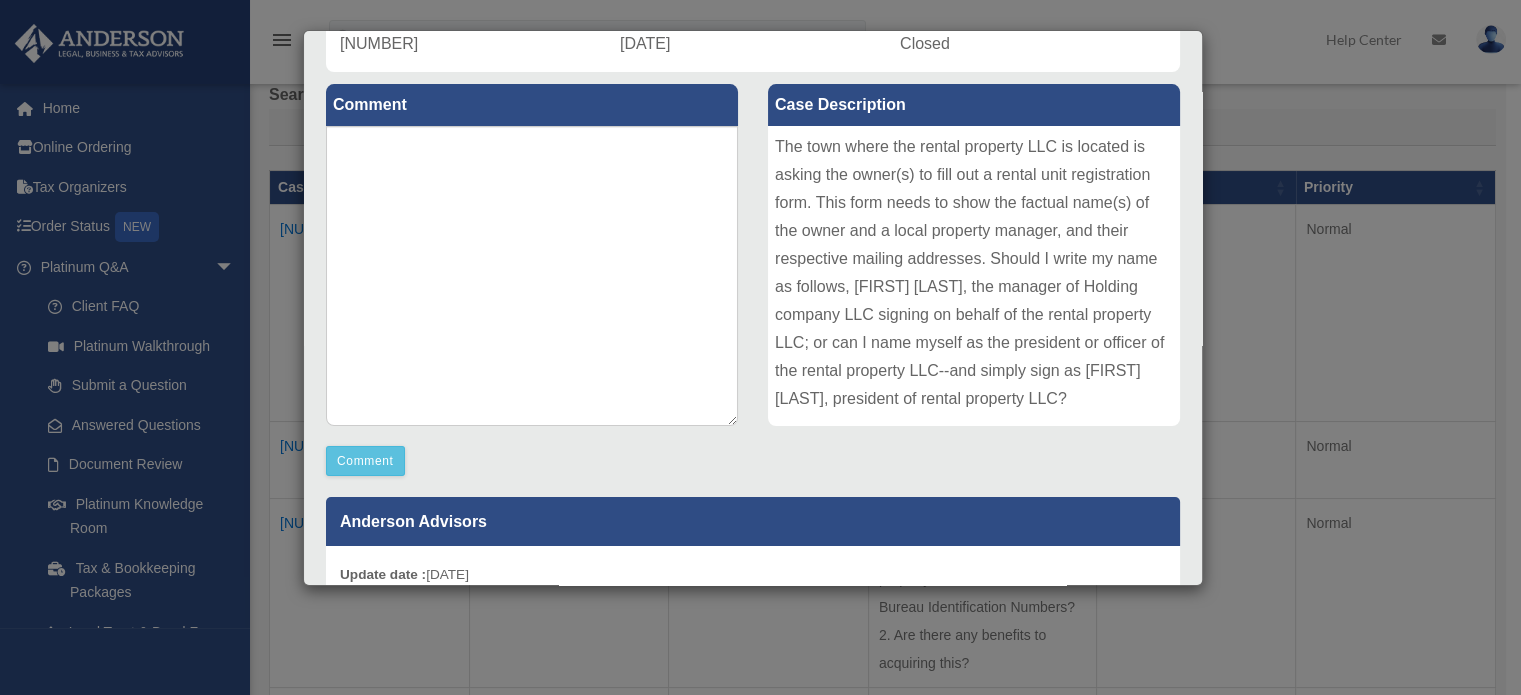 scroll, scrollTop: 300, scrollLeft: 0, axis: vertical 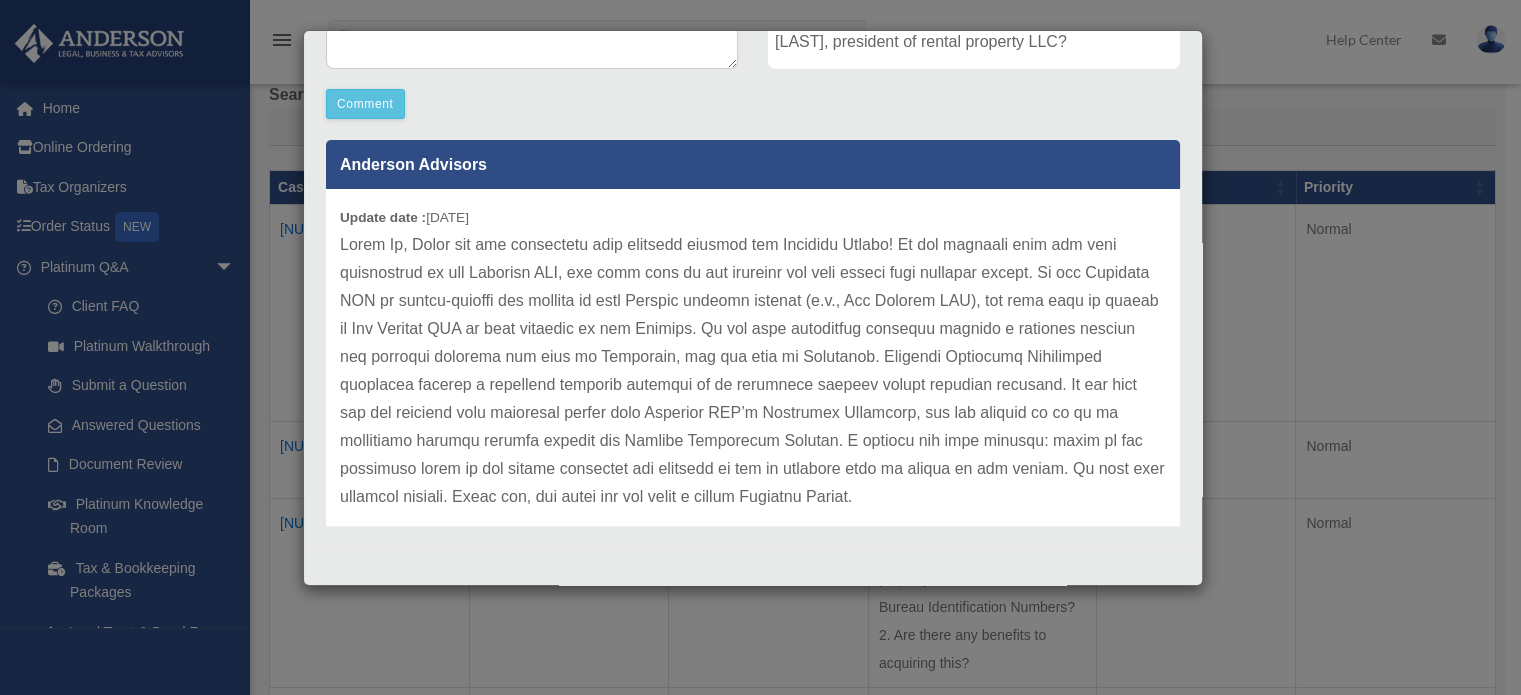 click on "Anderson Advisors
Update date :  07-13-2025" at bounding box center [753, 326] 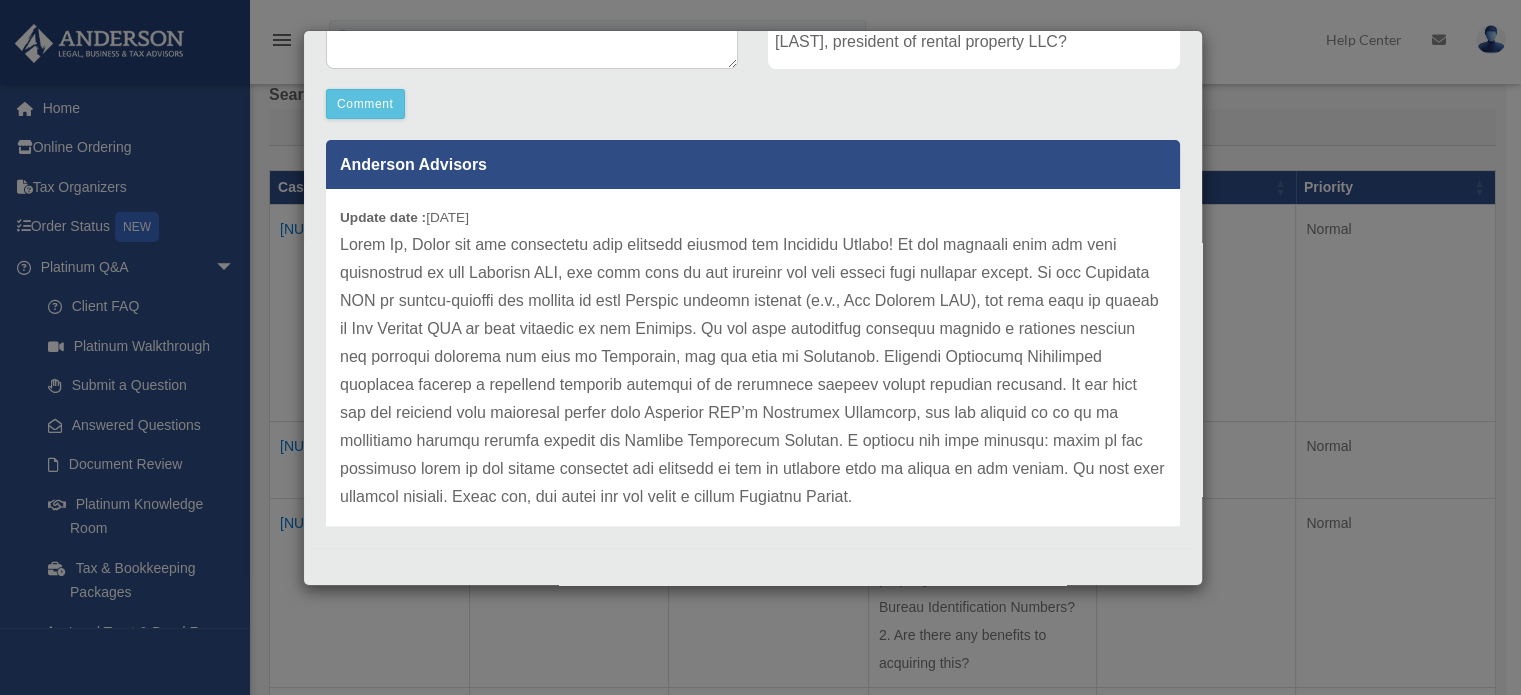click on "Case Detail
×
Platinum LLC Question
Case Number
01037091
Created Date
July 10, 2025
Status
Closed
Comment   Comment" at bounding box center (760, 347) 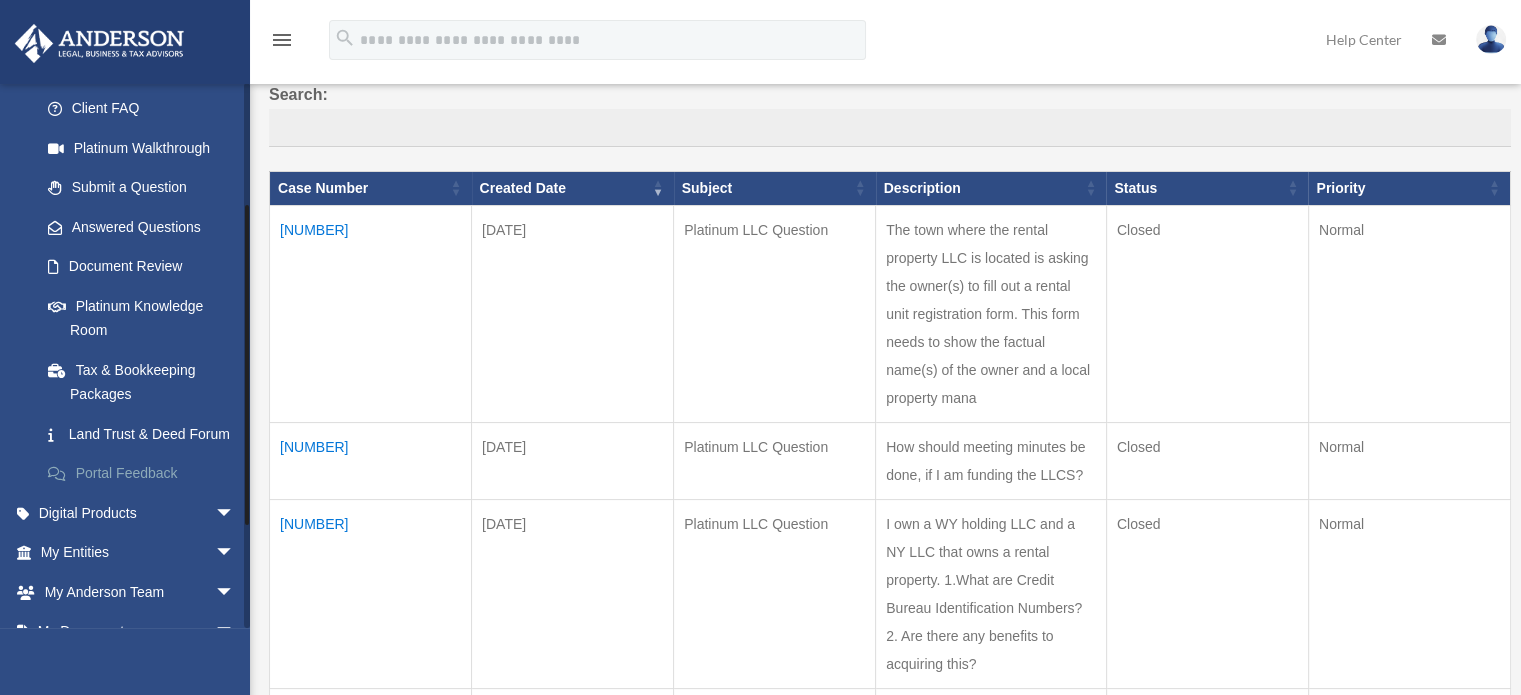scroll, scrollTop: 200, scrollLeft: 0, axis: vertical 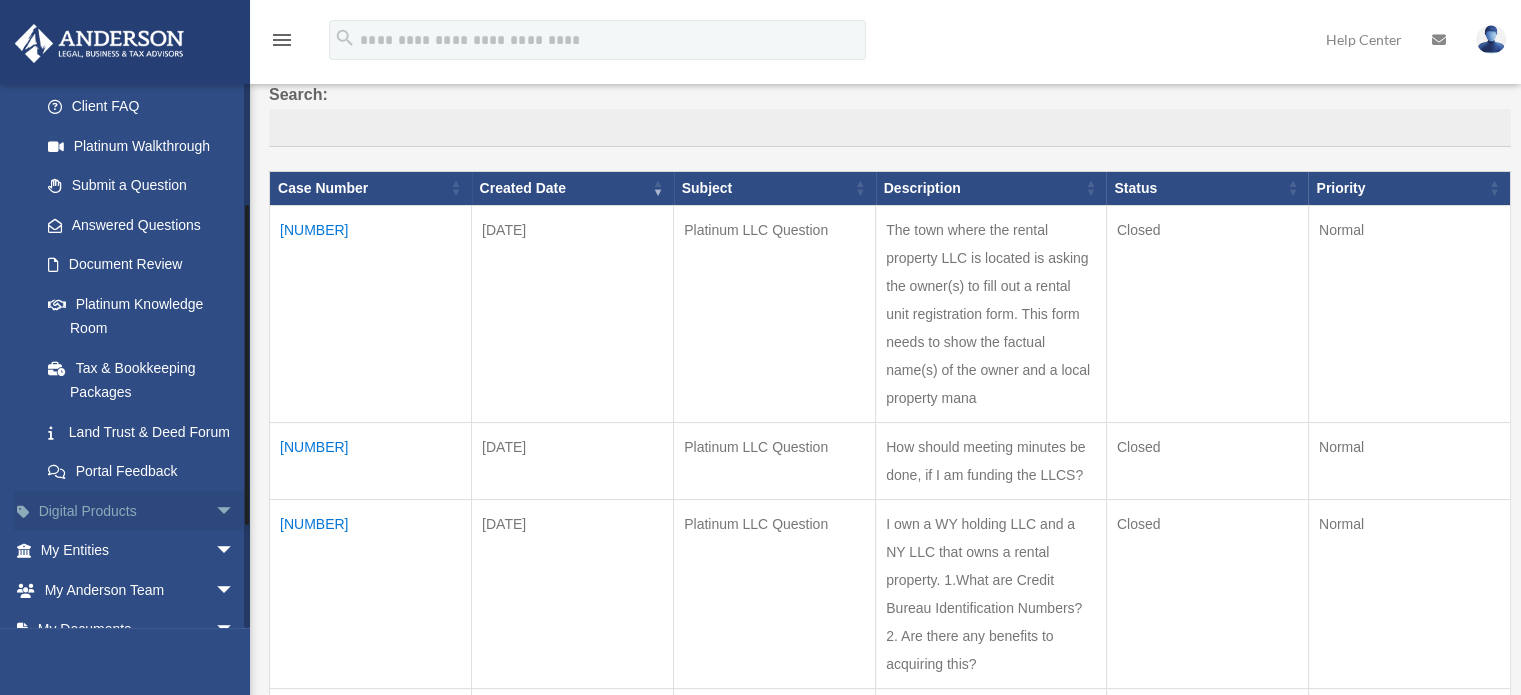 click on "Digital Products arrow_drop_down" at bounding box center [139, 511] 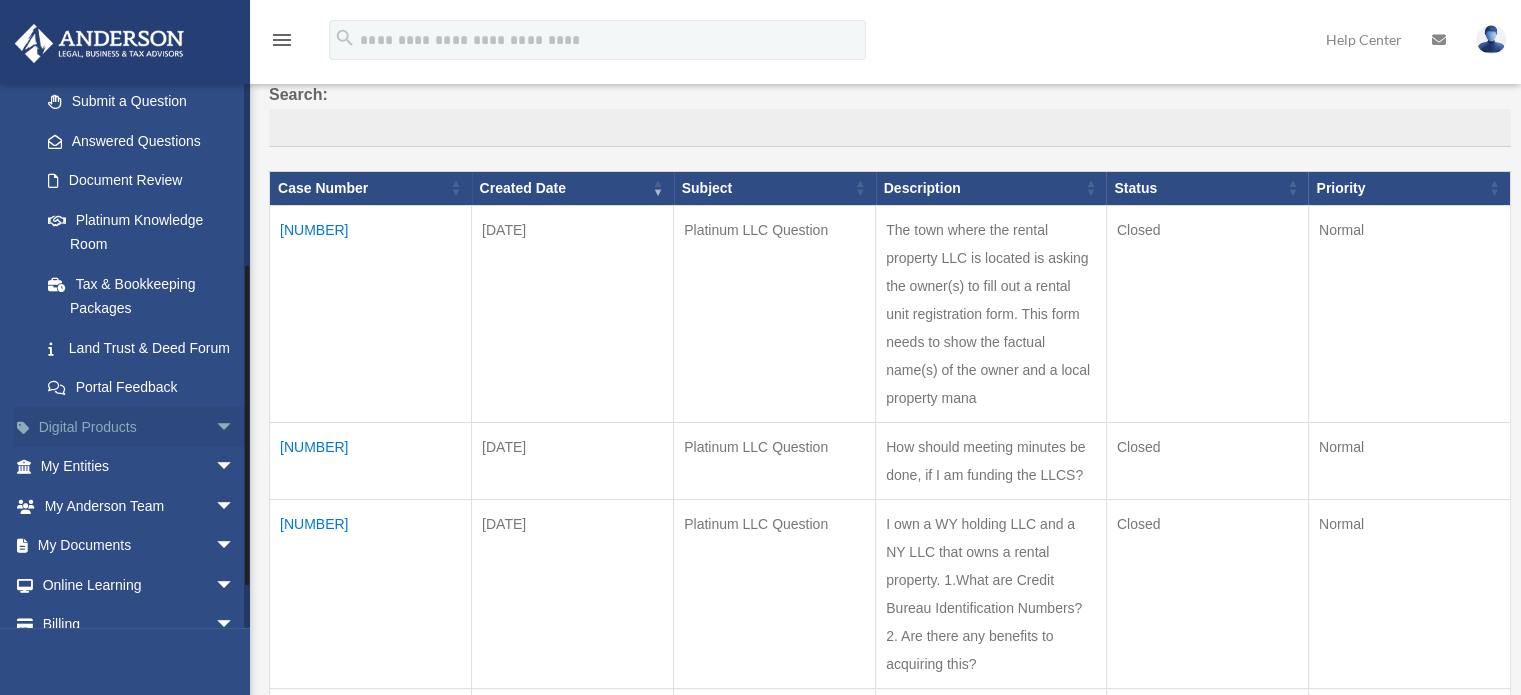 scroll, scrollTop: 300, scrollLeft: 0, axis: vertical 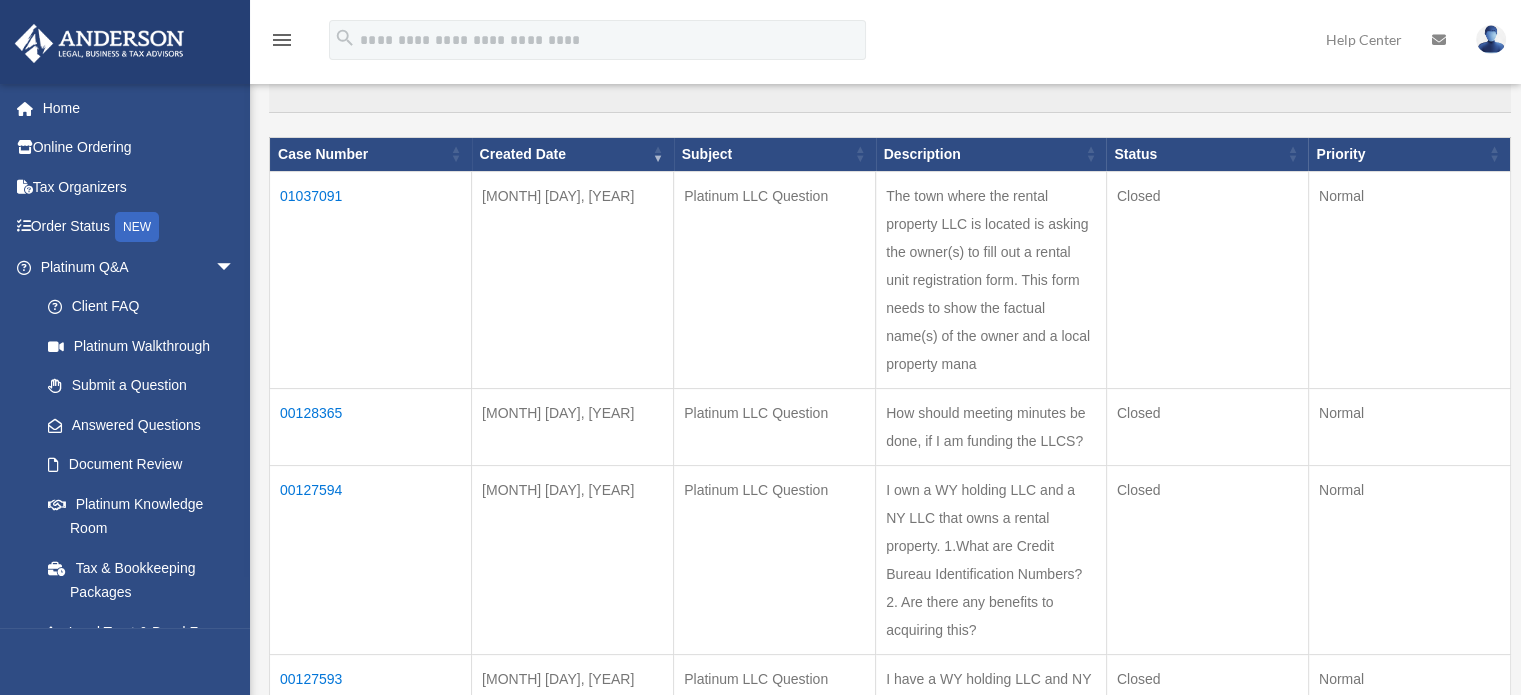 click on "[NUMBER]" at bounding box center [371, 279] 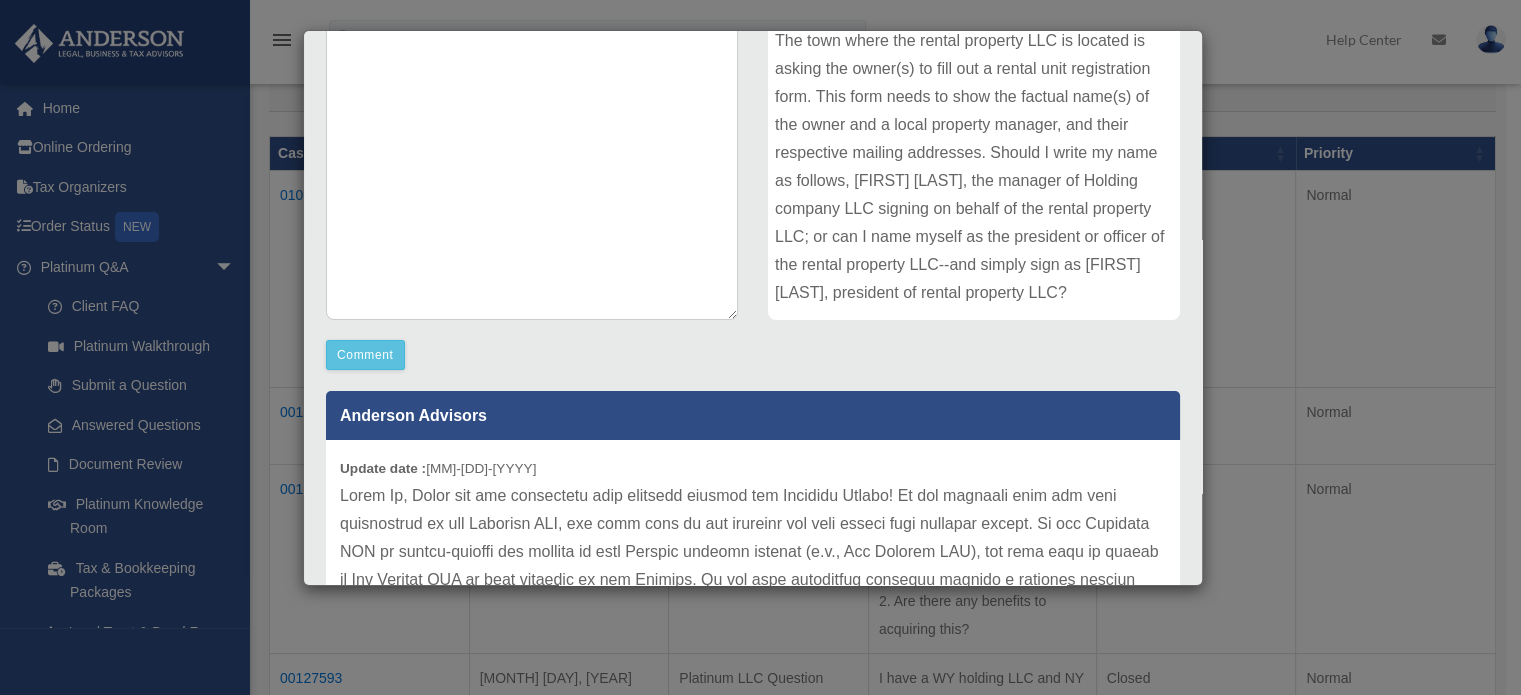scroll, scrollTop: 500, scrollLeft: 0, axis: vertical 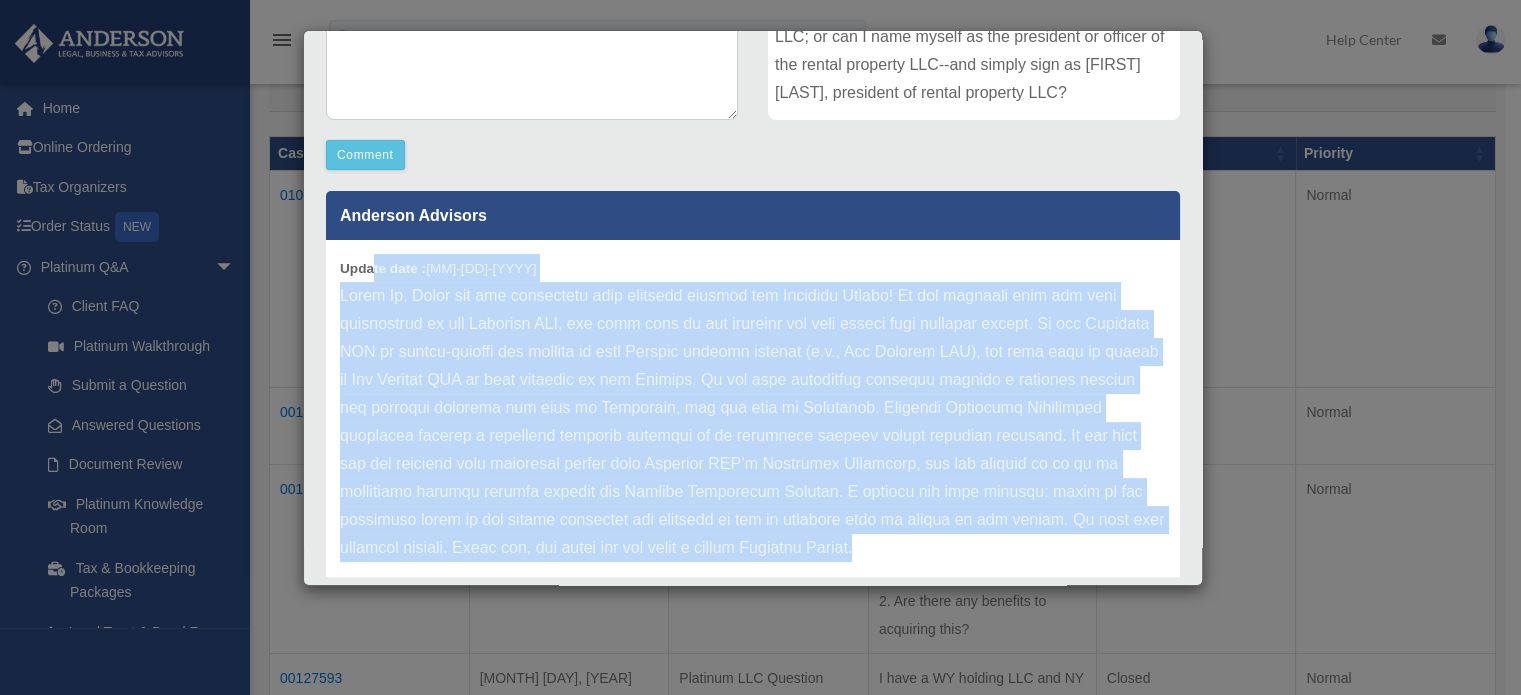drag, startPoint x: 951, startPoint y: 557, endPoint x: 372, endPoint y: 273, distance: 644.90076 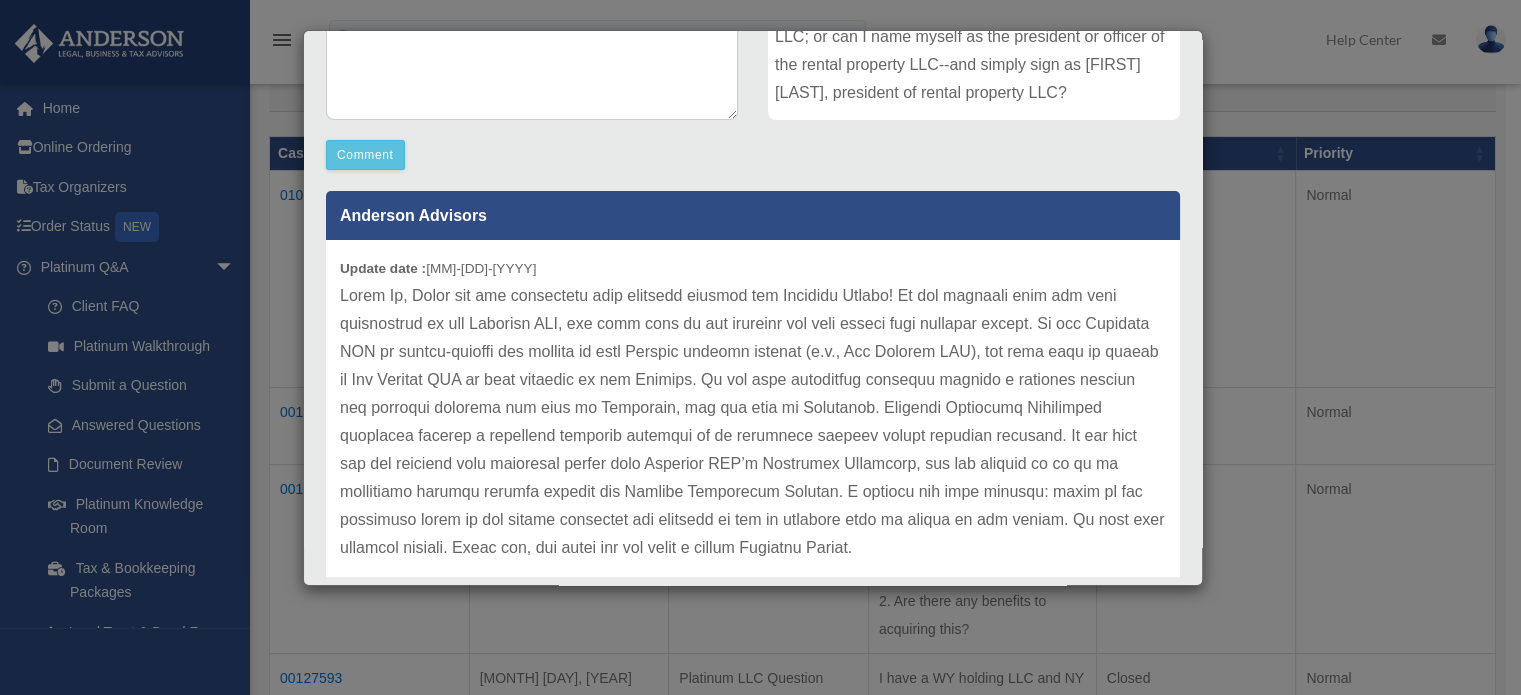 click on "Comment" at bounding box center (532, 155) 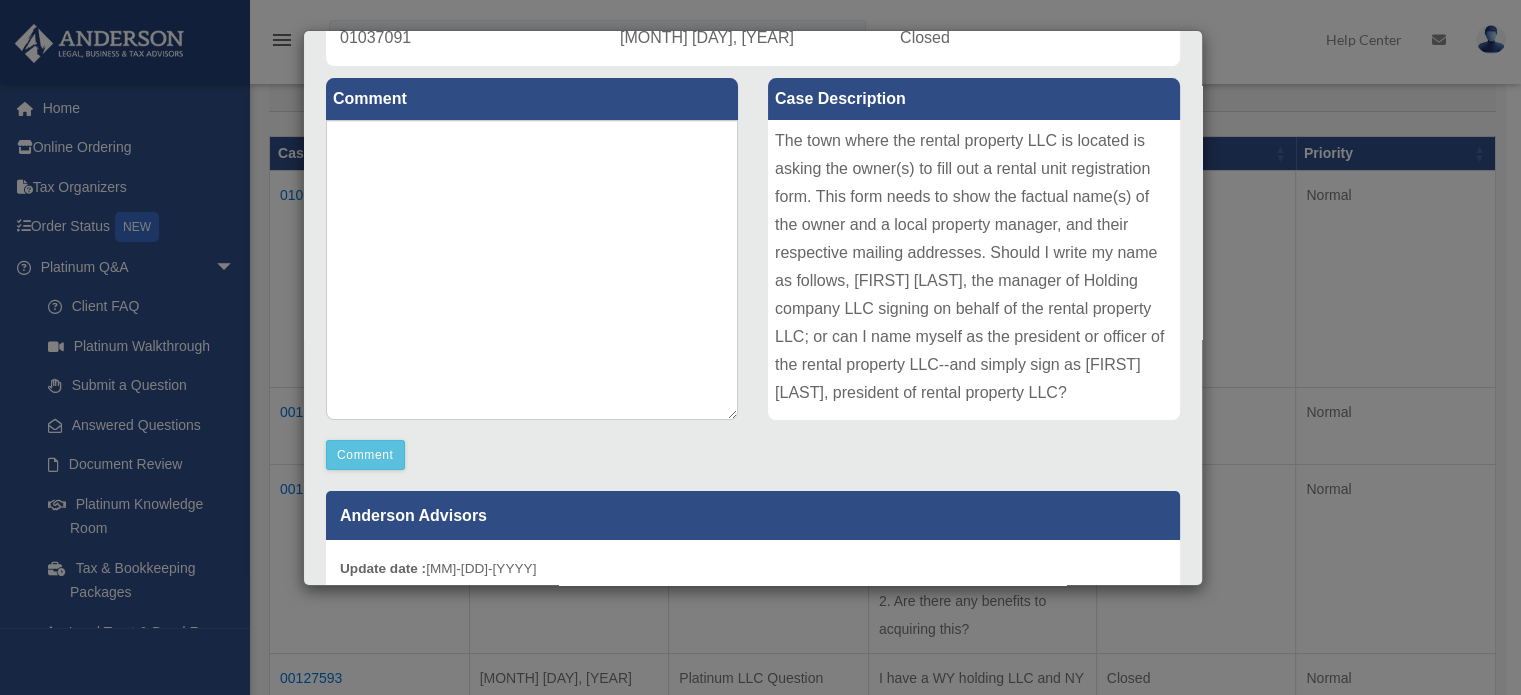 scroll, scrollTop: 551, scrollLeft: 0, axis: vertical 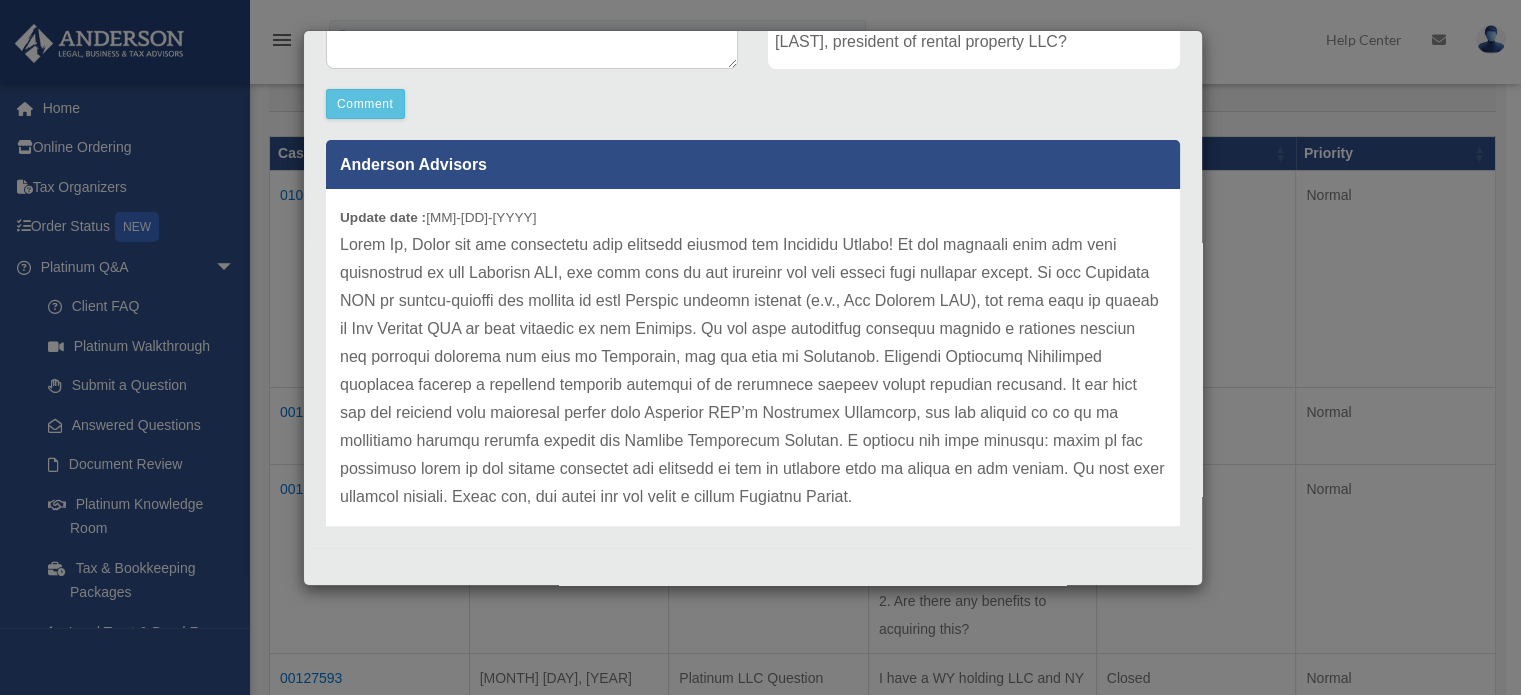 click on "Case Detail
×
Platinum LLC Question
Case Number
[NUMBER]
Created Date
[DATE]
Status
Closed
Comment   Comment" at bounding box center (760, 347) 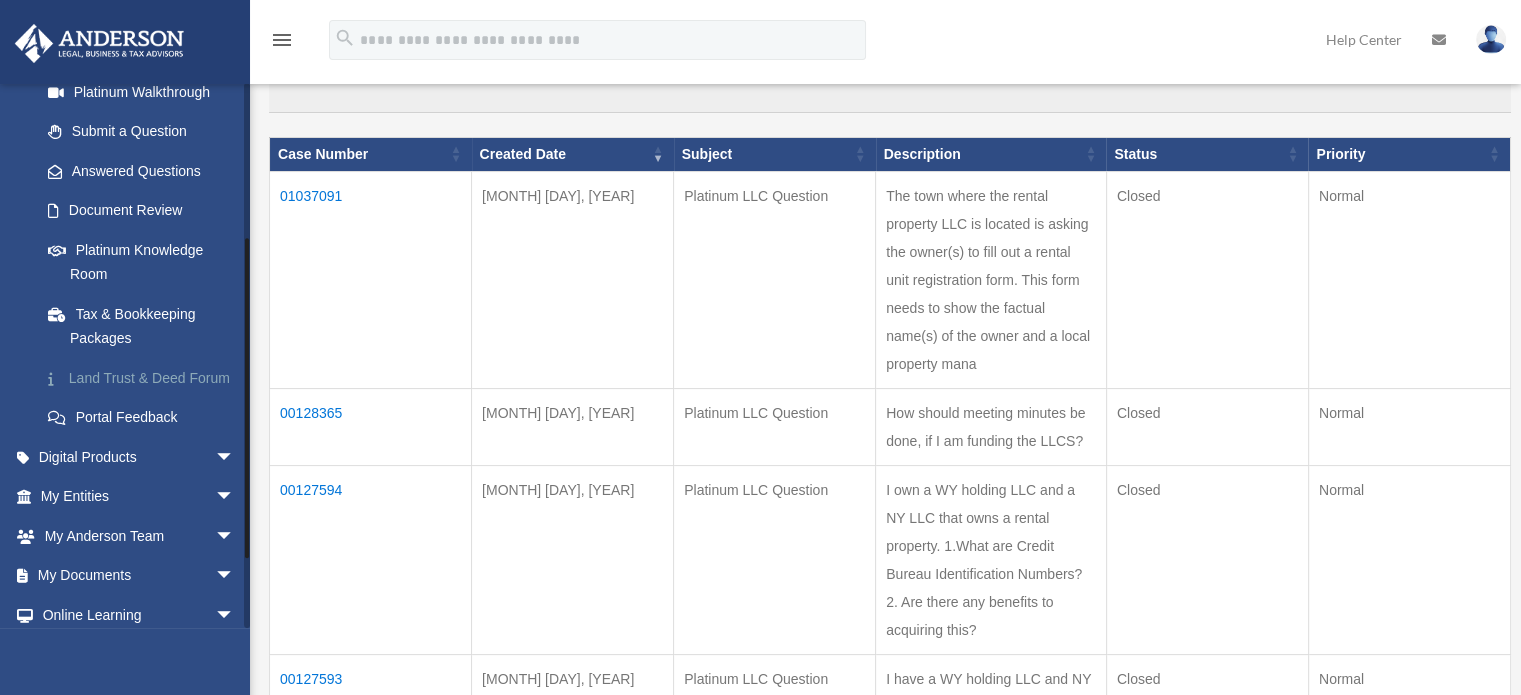 scroll, scrollTop: 300, scrollLeft: 0, axis: vertical 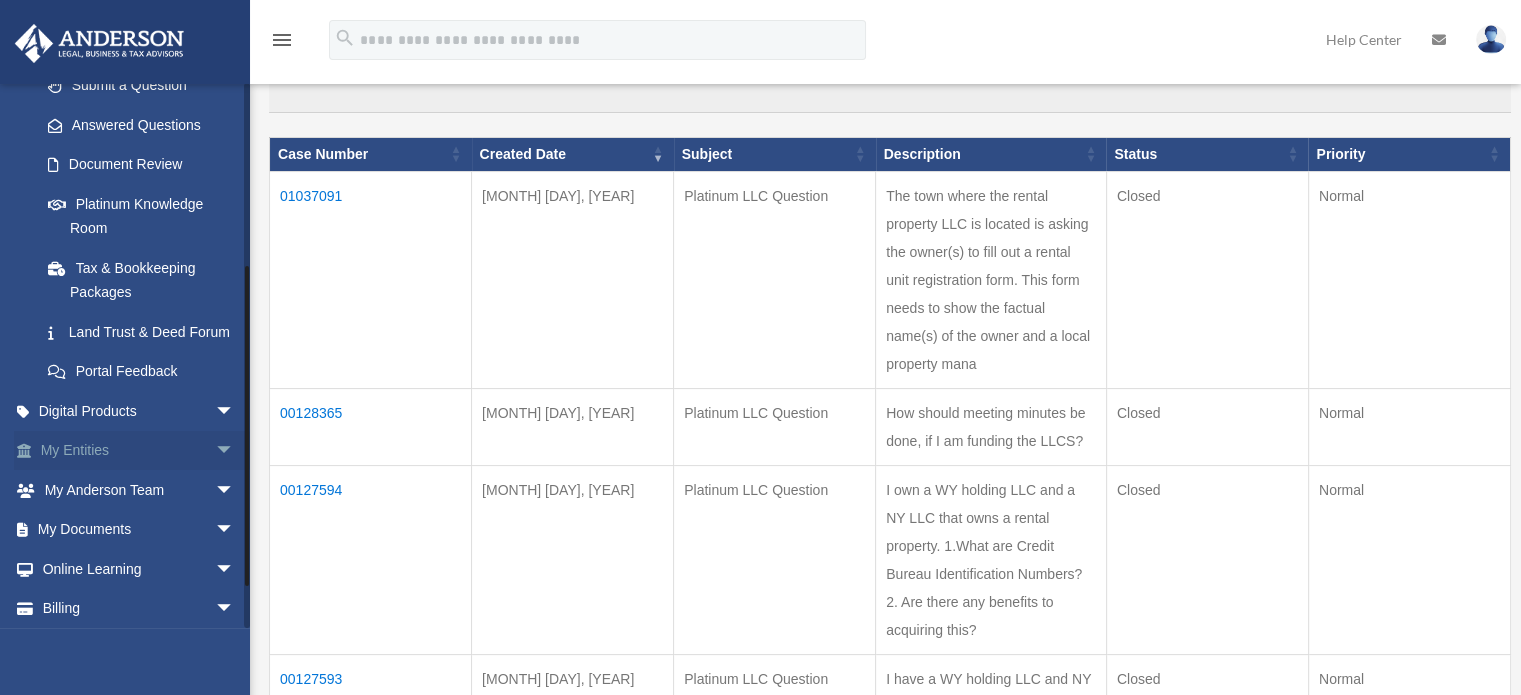 click on "arrow_drop_down" at bounding box center [235, 451] 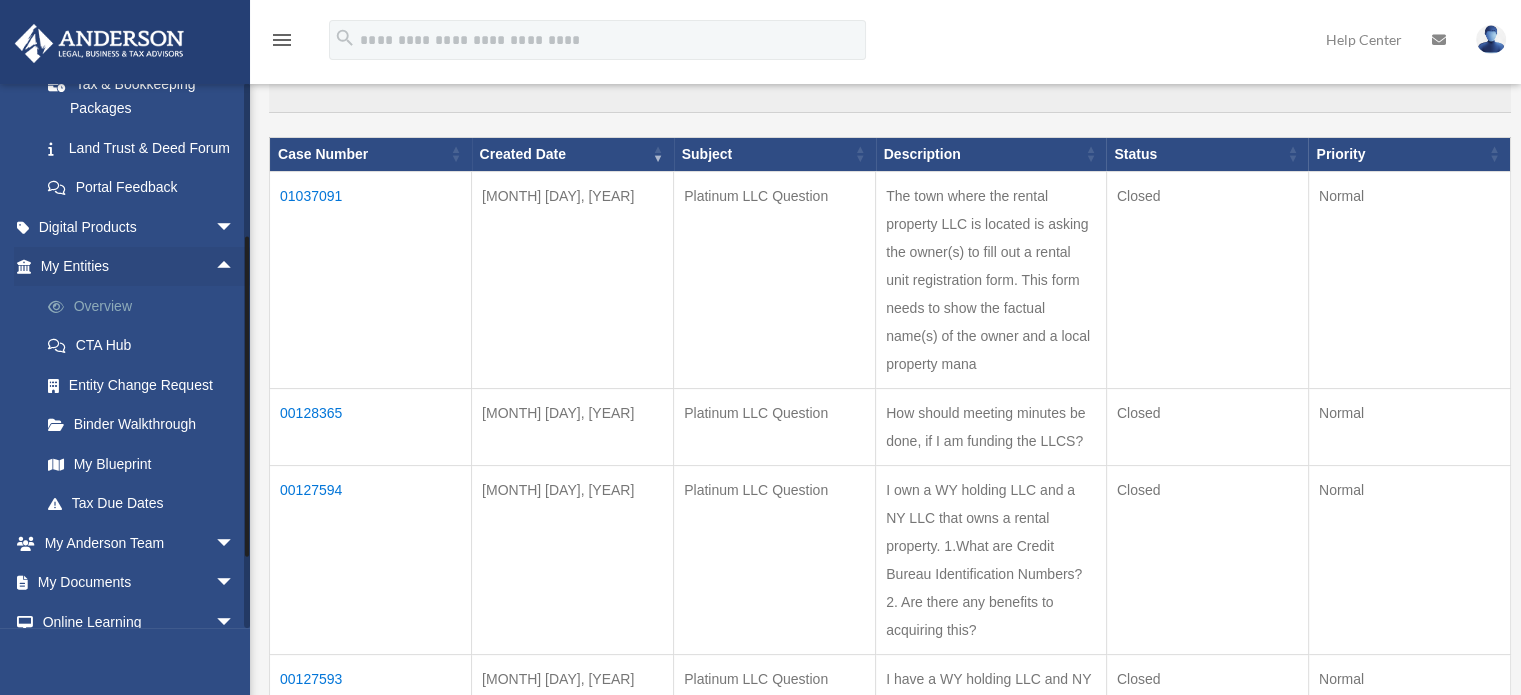 scroll, scrollTop: 500, scrollLeft: 0, axis: vertical 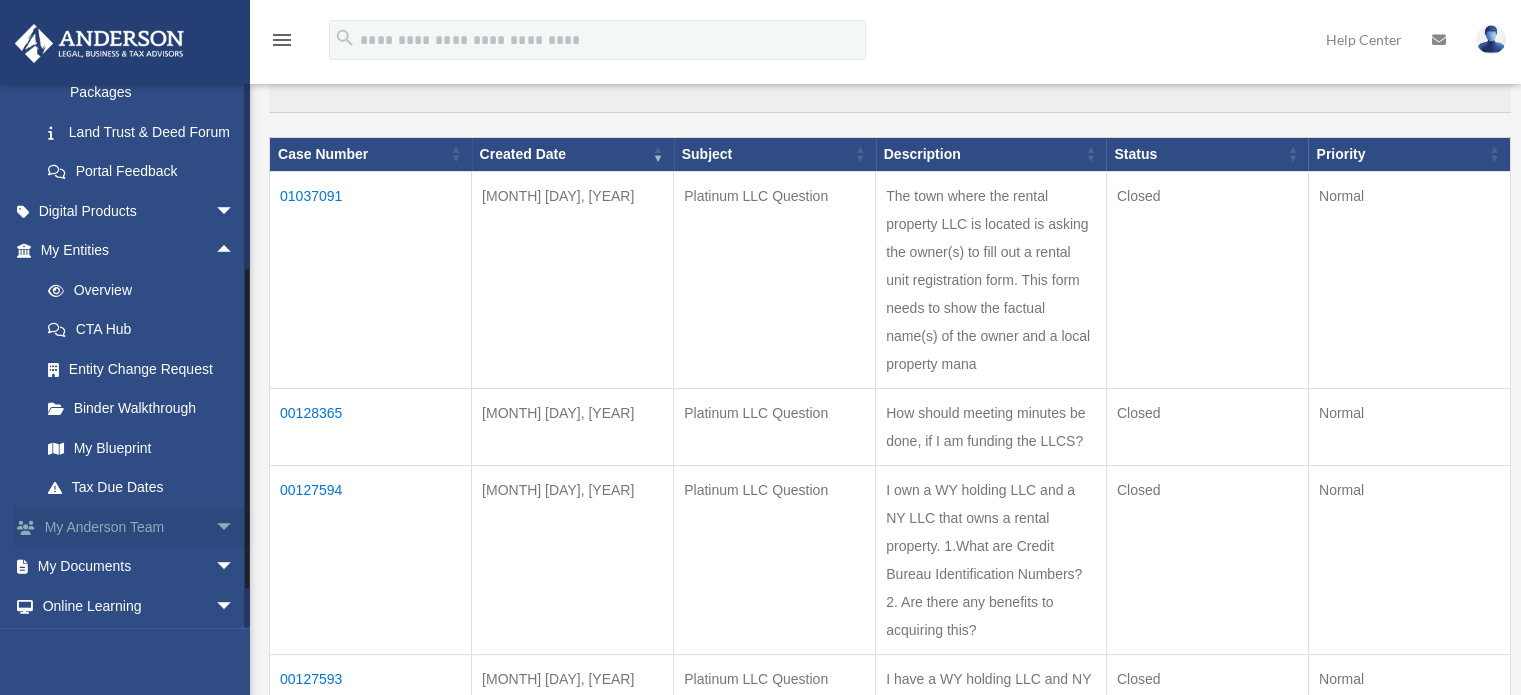 click on "arrow_drop_down" at bounding box center [235, 527] 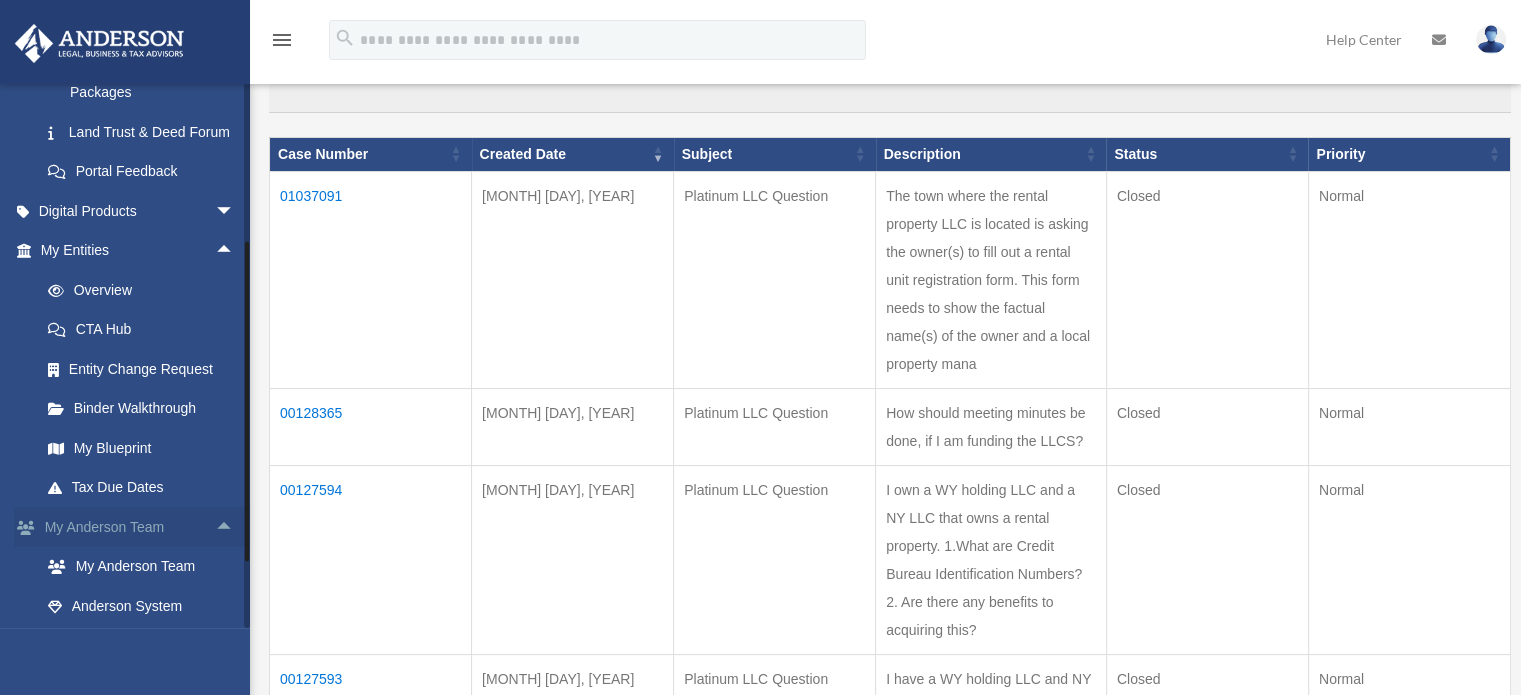 scroll, scrollTop: 724, scrollLeft: 0, axis: vertical 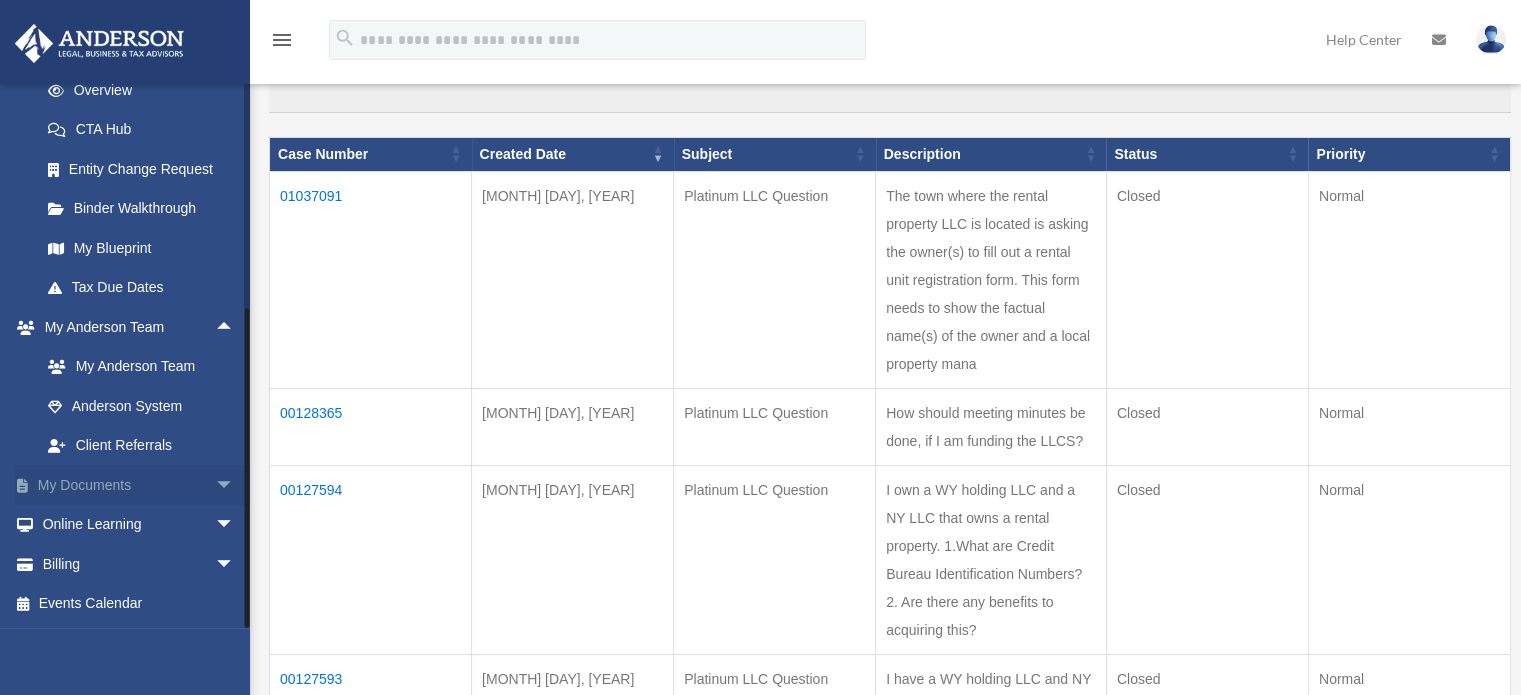 click on "arrow_drop_down" at bounding box center (235, 485) 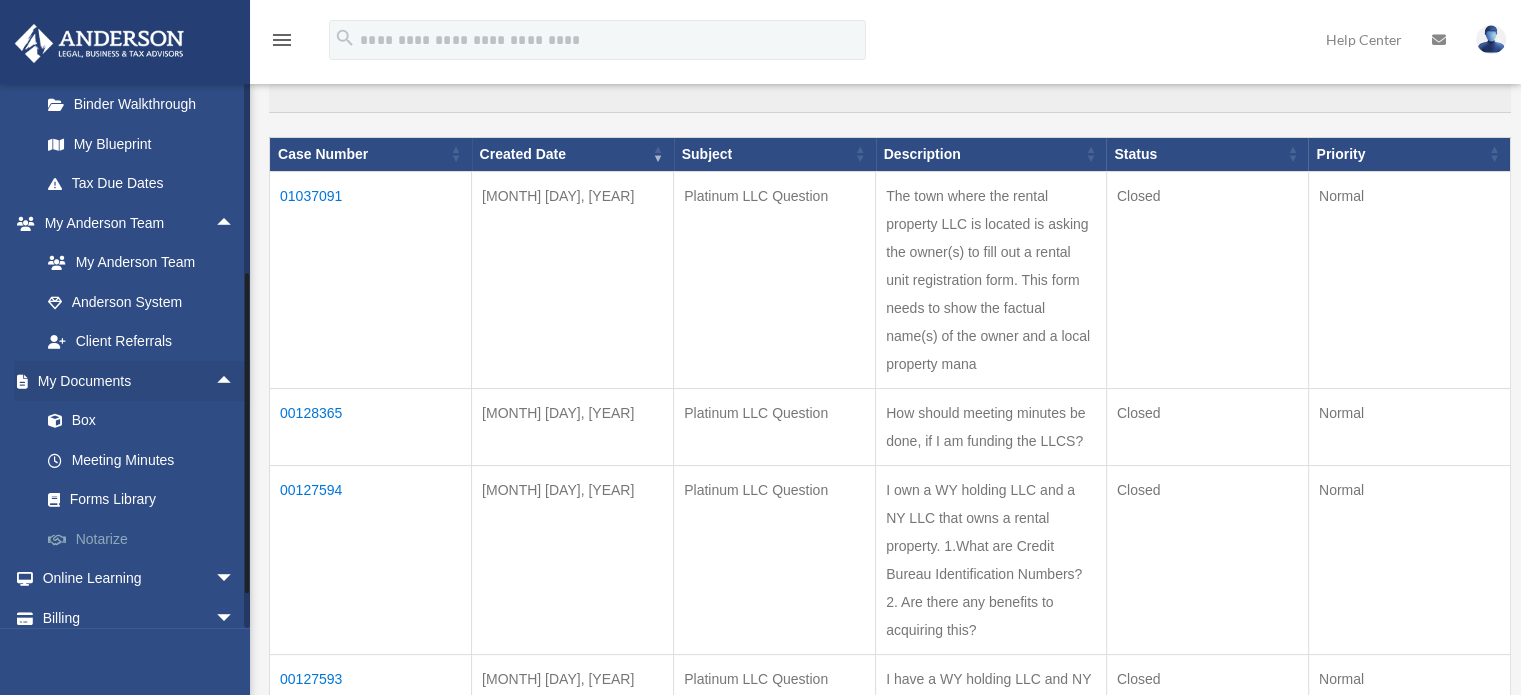 scroll, scrollTop: 882, scrollLeft: 0, axis: vertical 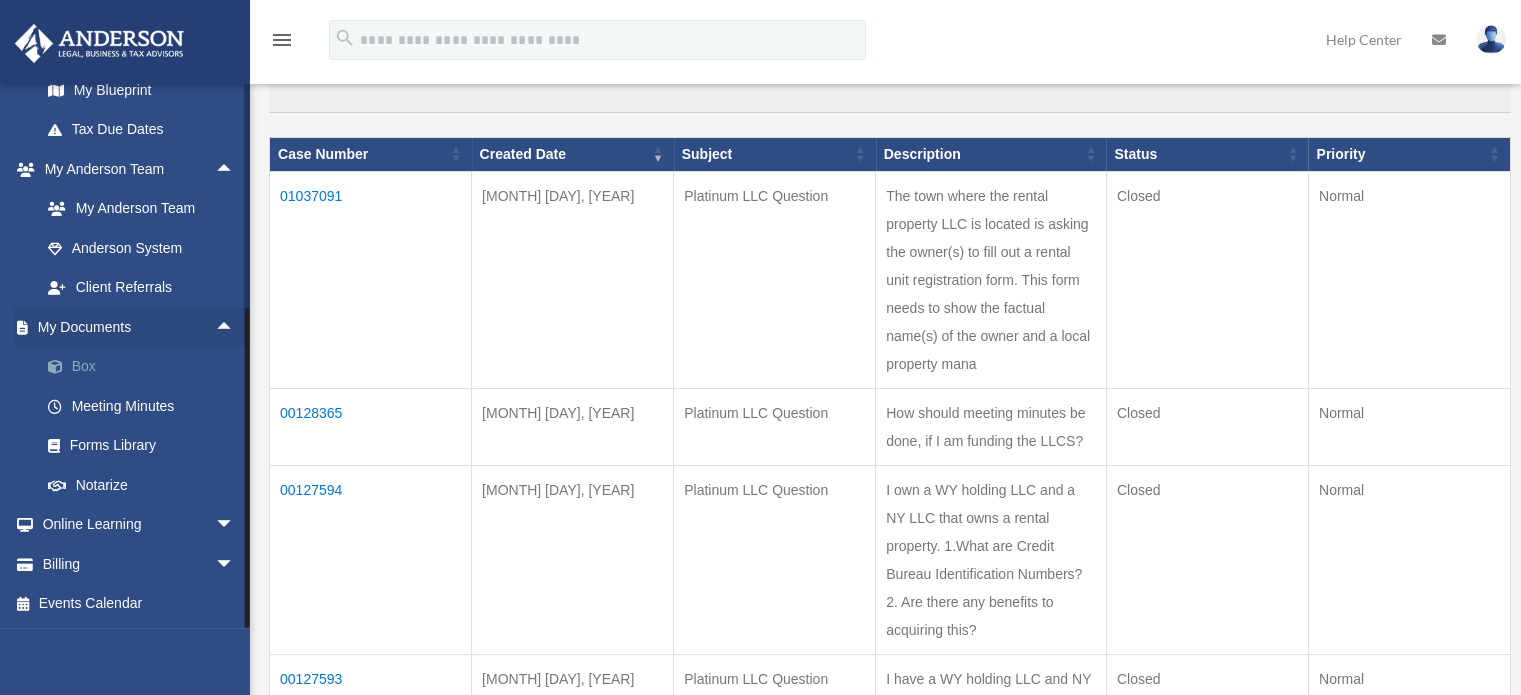 click on "Box" at bounding box center [146, 367] 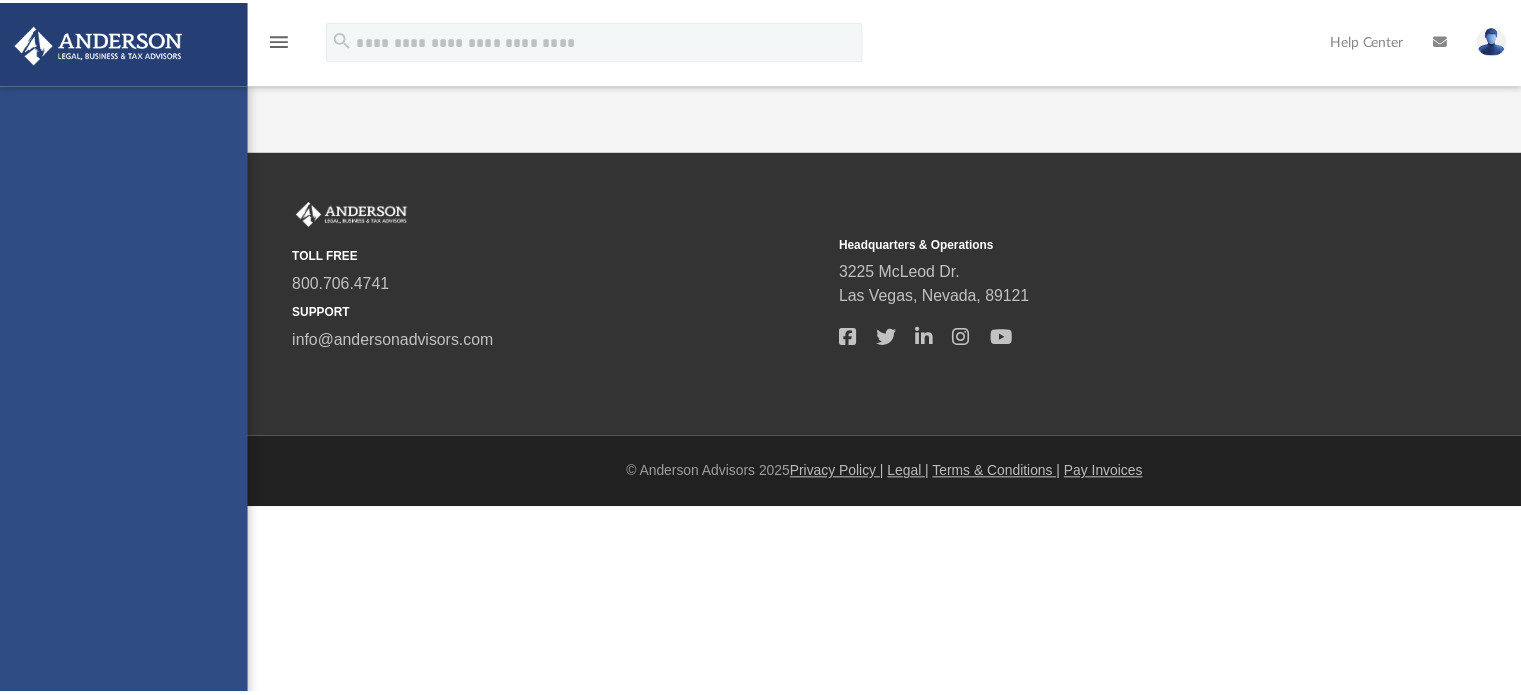 scroll, scrollTop: 0, scrollLeft: 0, axis: both 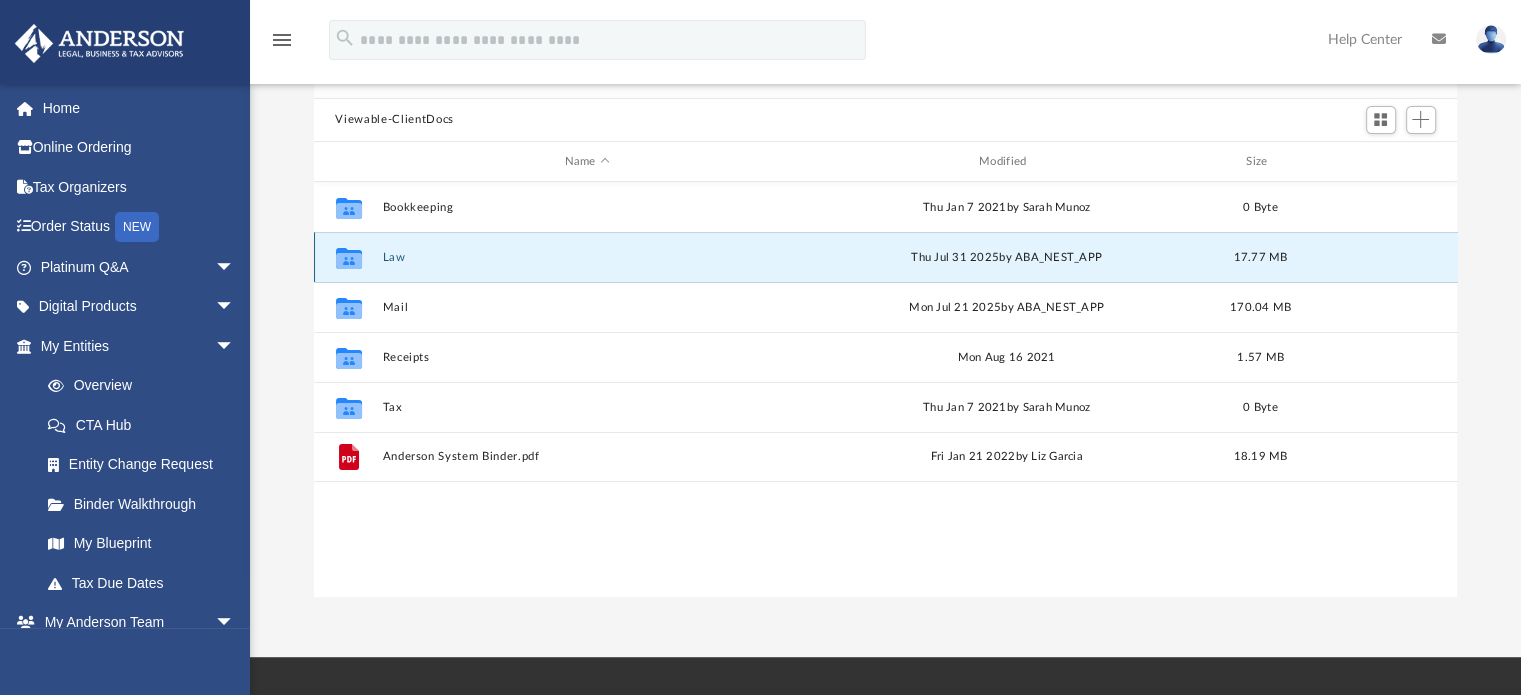 click on "Law" at bounding box center [587, 257] 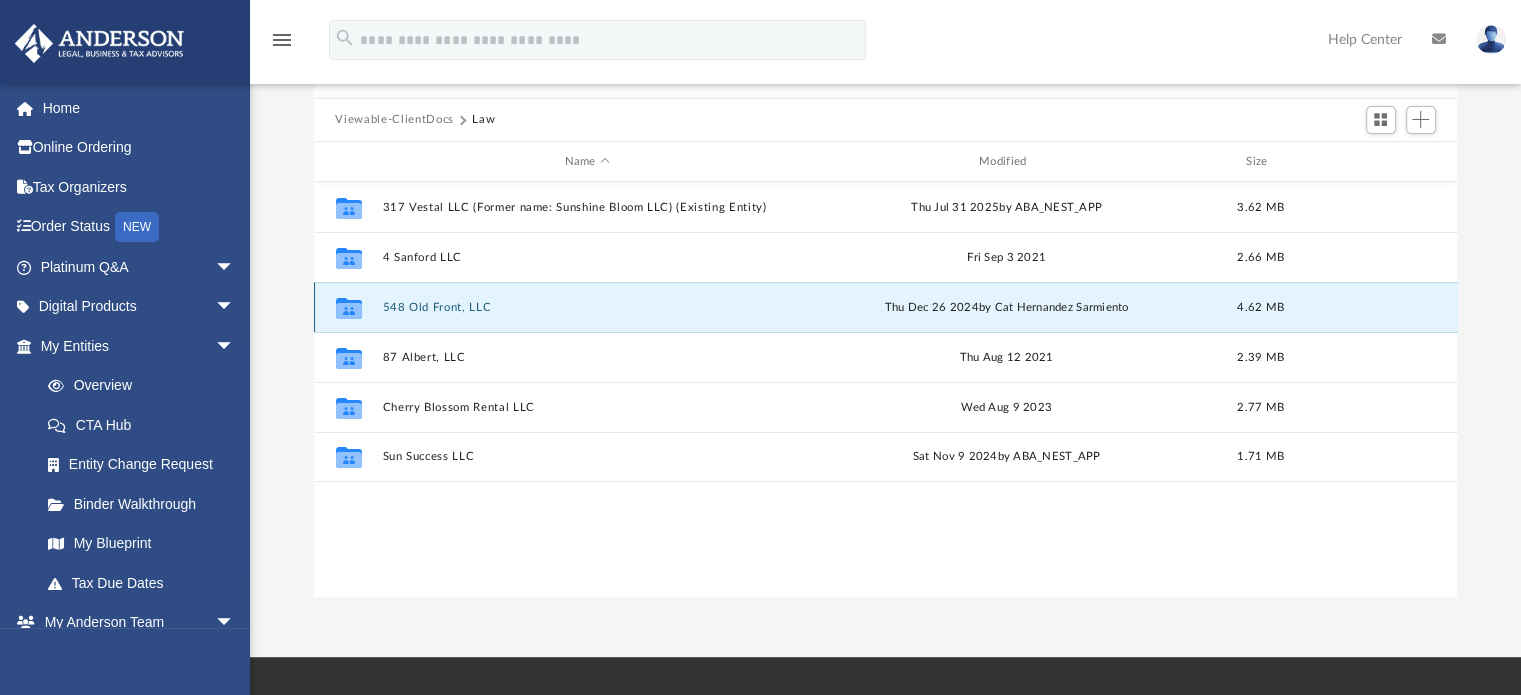 click on "548 Old Front, LLC" at bounding box center [587, 307] 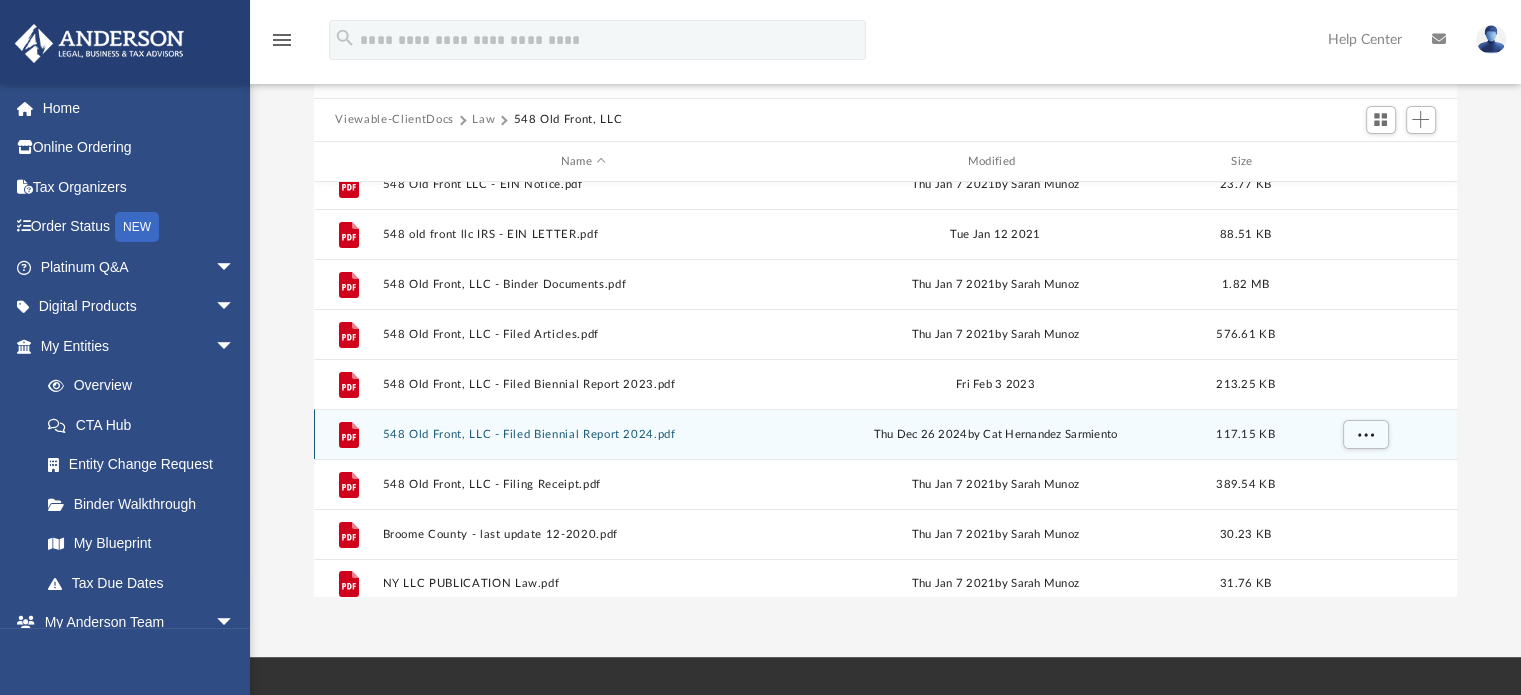 scroll, scrollTop: 136, scrollLeft: 0, axis: vertical 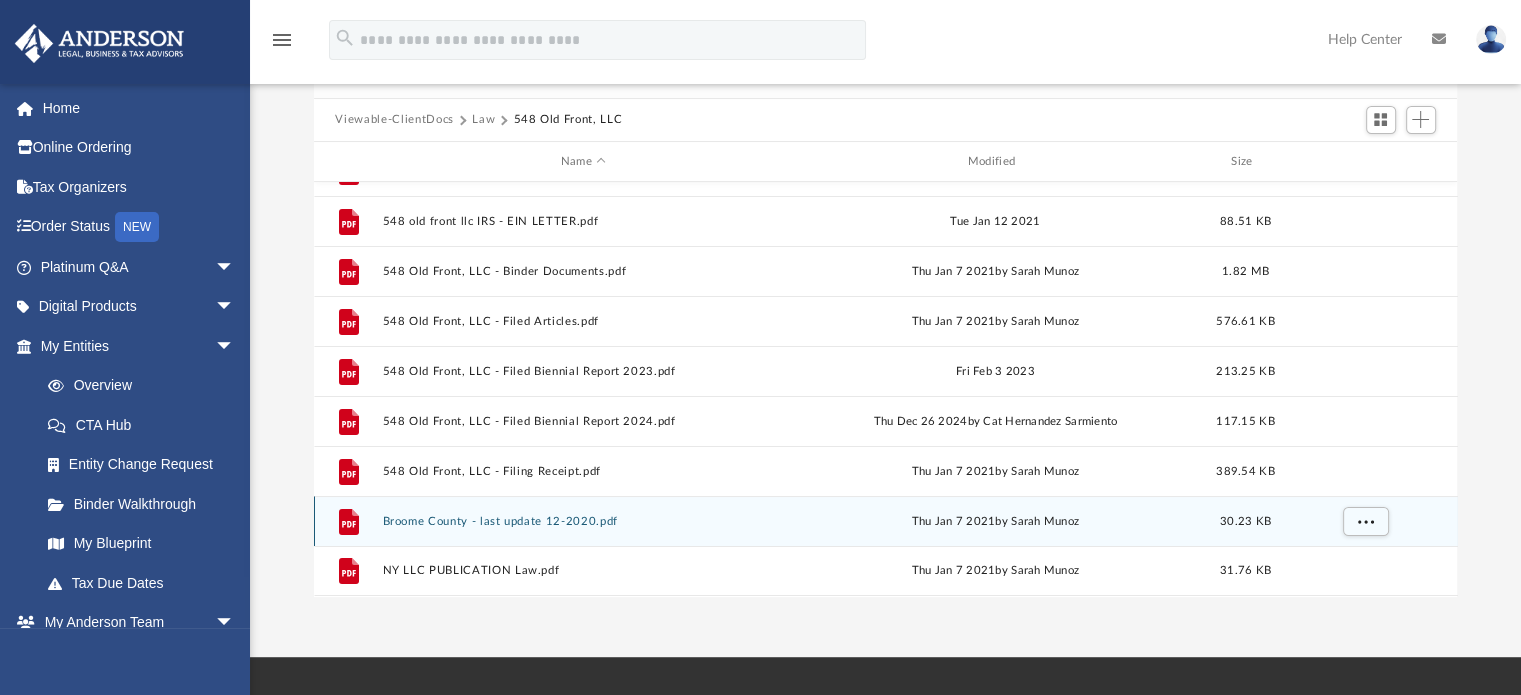 click on "File Broome County - last update 12-2020.pdf Thu Jan 7 2021 by [NAME] 30.23 KB" at bounding box center [886, 521] 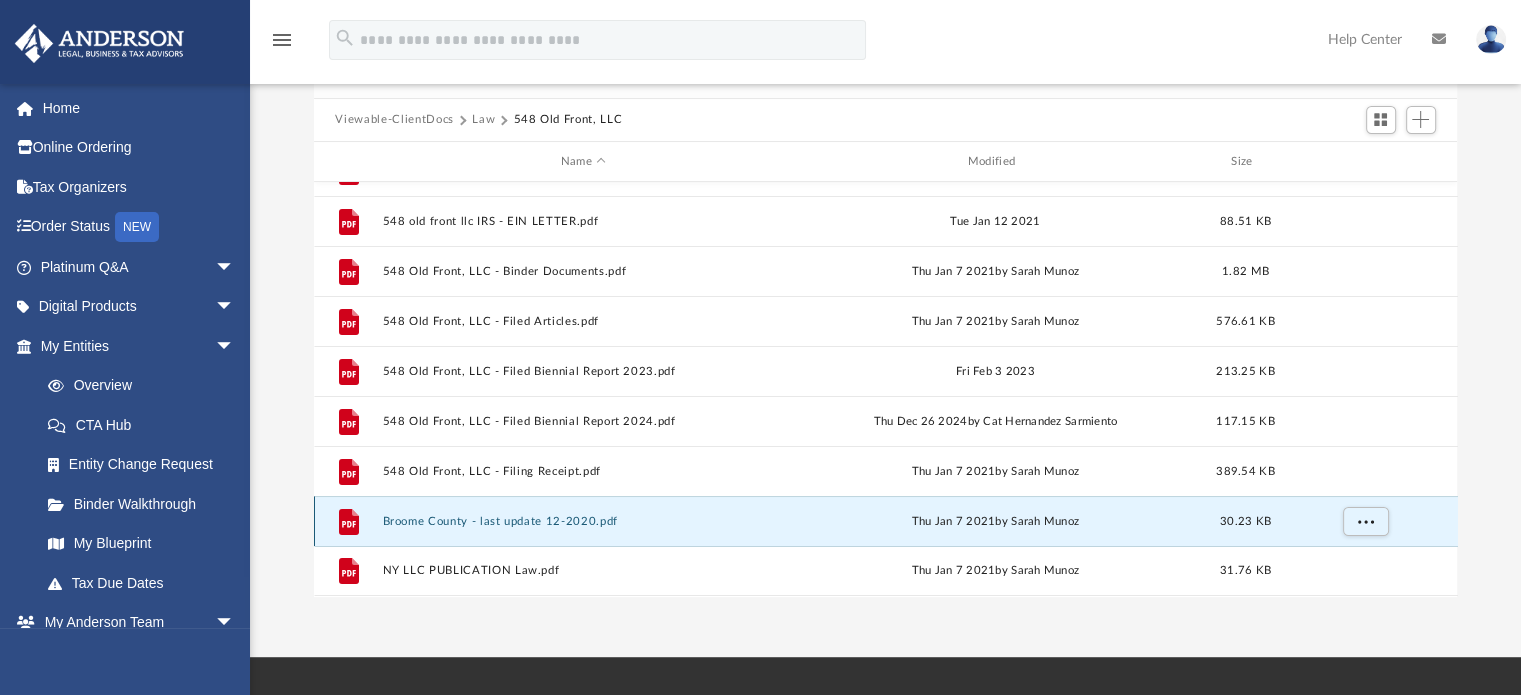 click on "Broome County - last update 12-2020.pdf" at bounding box center (583, 521) 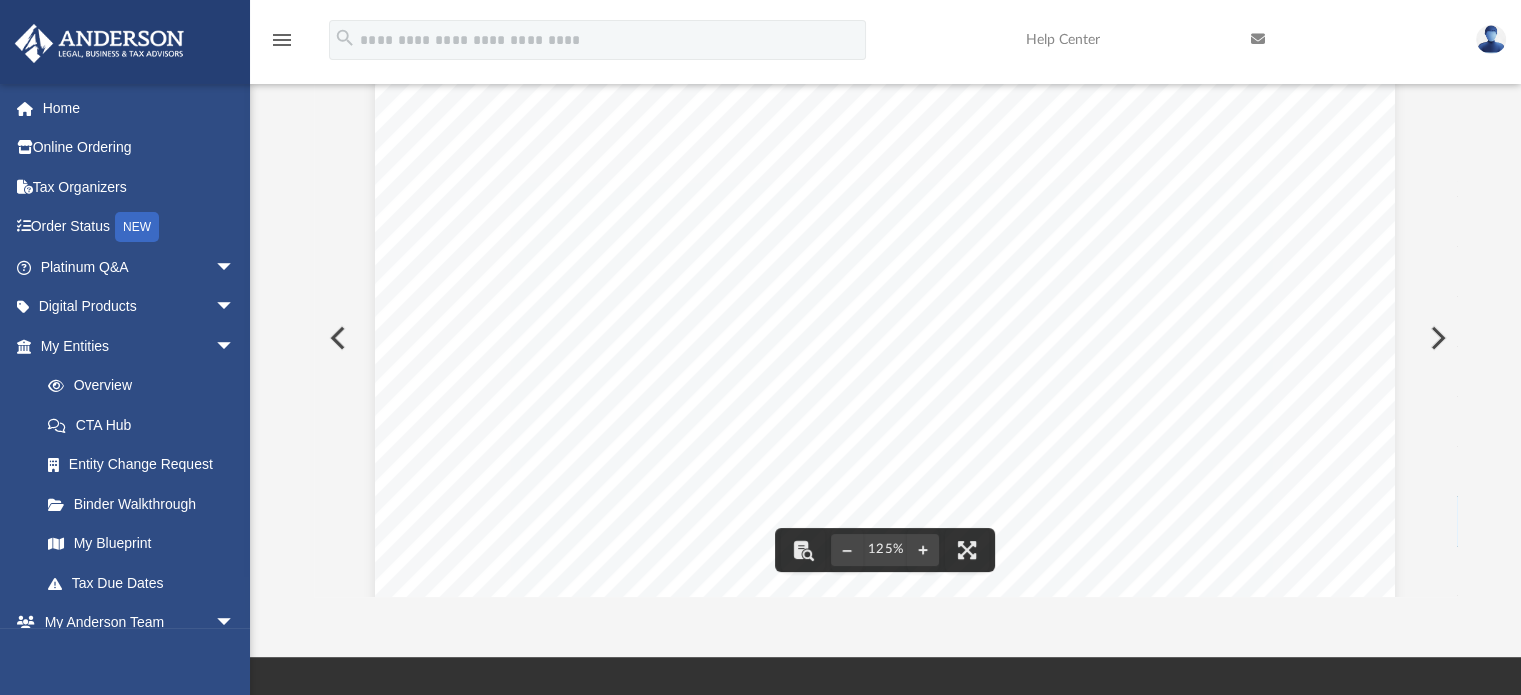 scroll, scrollTop: 200, scrollLeft: 0, axis: vertical 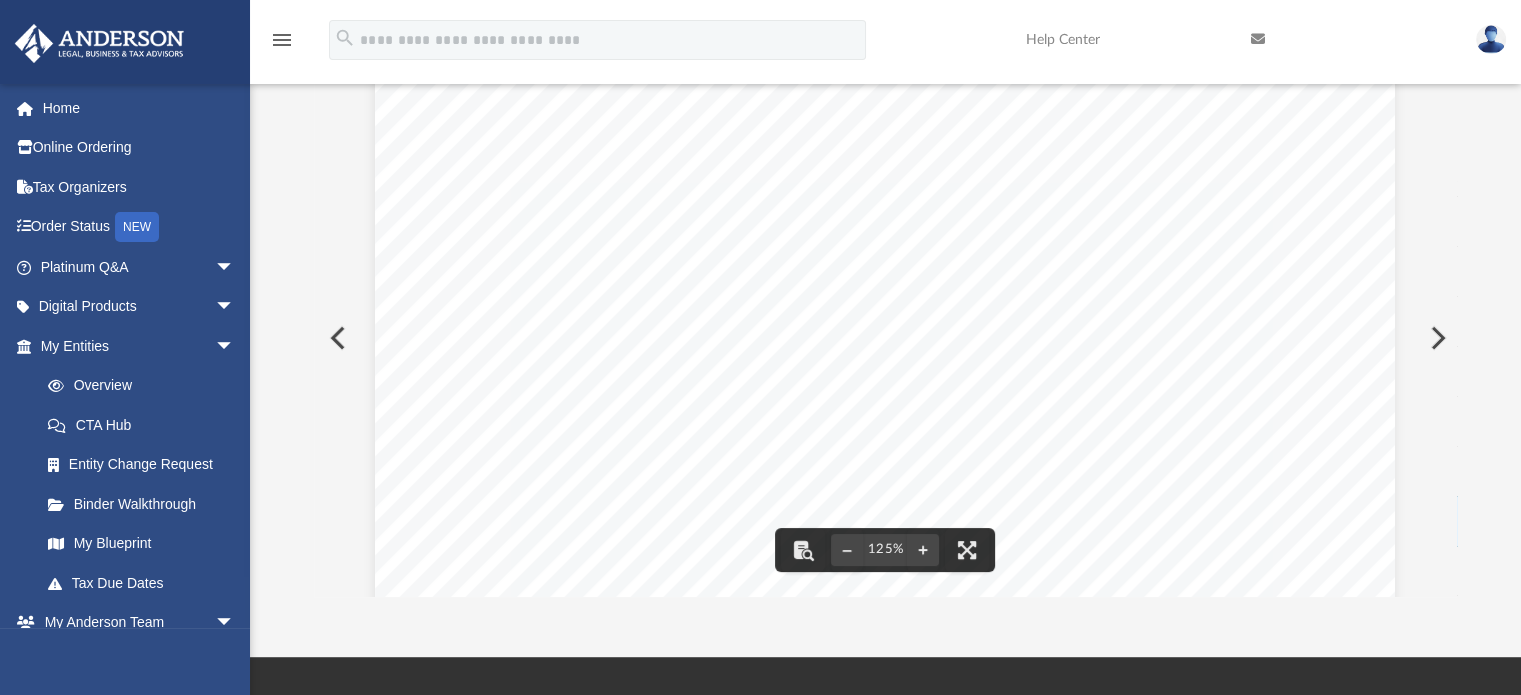 click at bounding box center (336, 338) 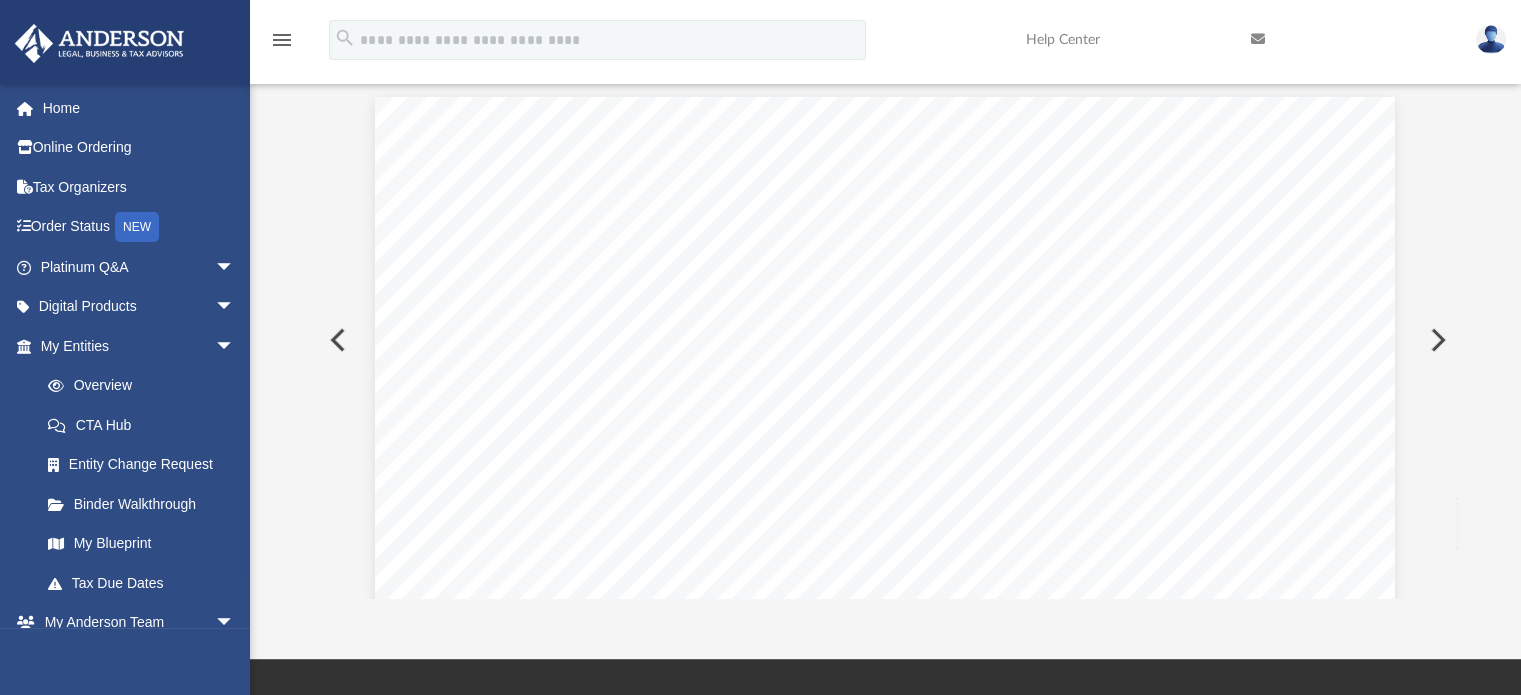 scroll, scrollTop: 0, scrollLeft: 0, axis: both 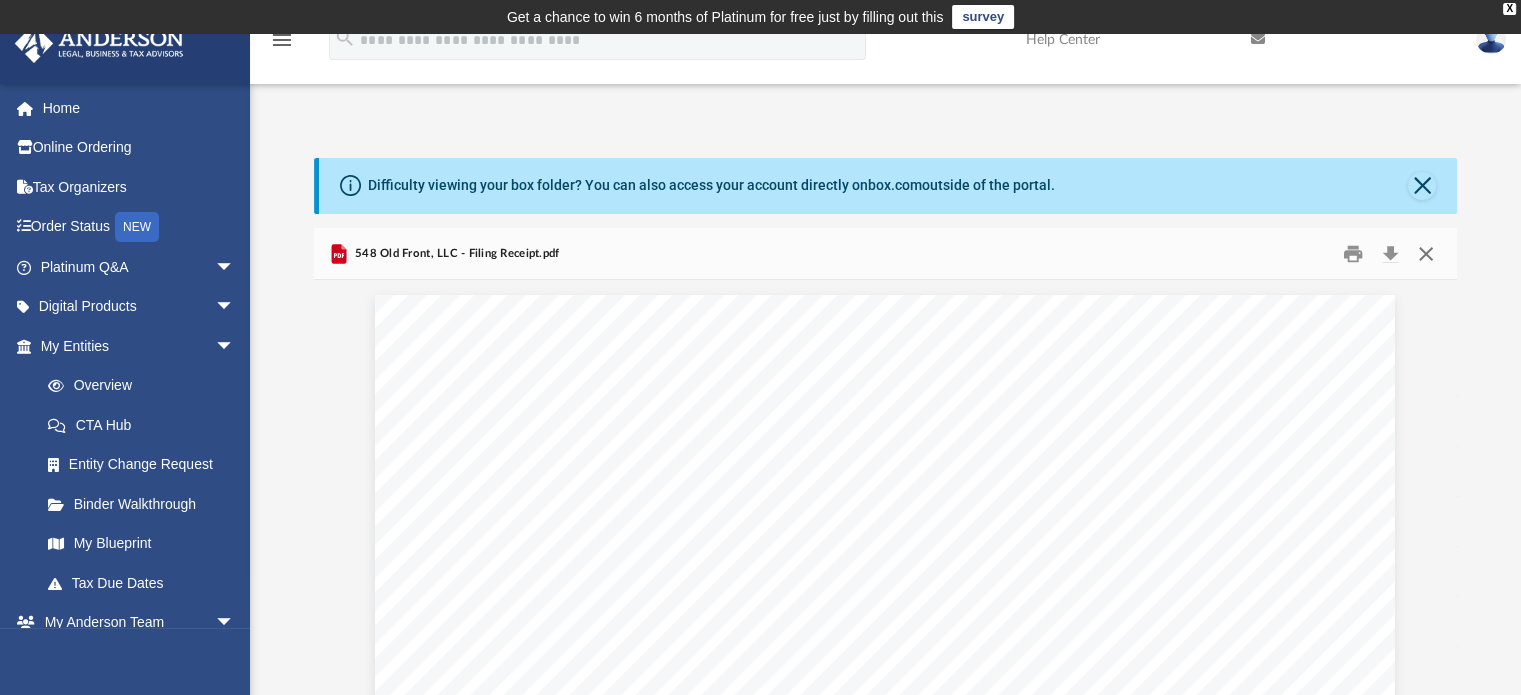 click at bounding box center (1426, 253) 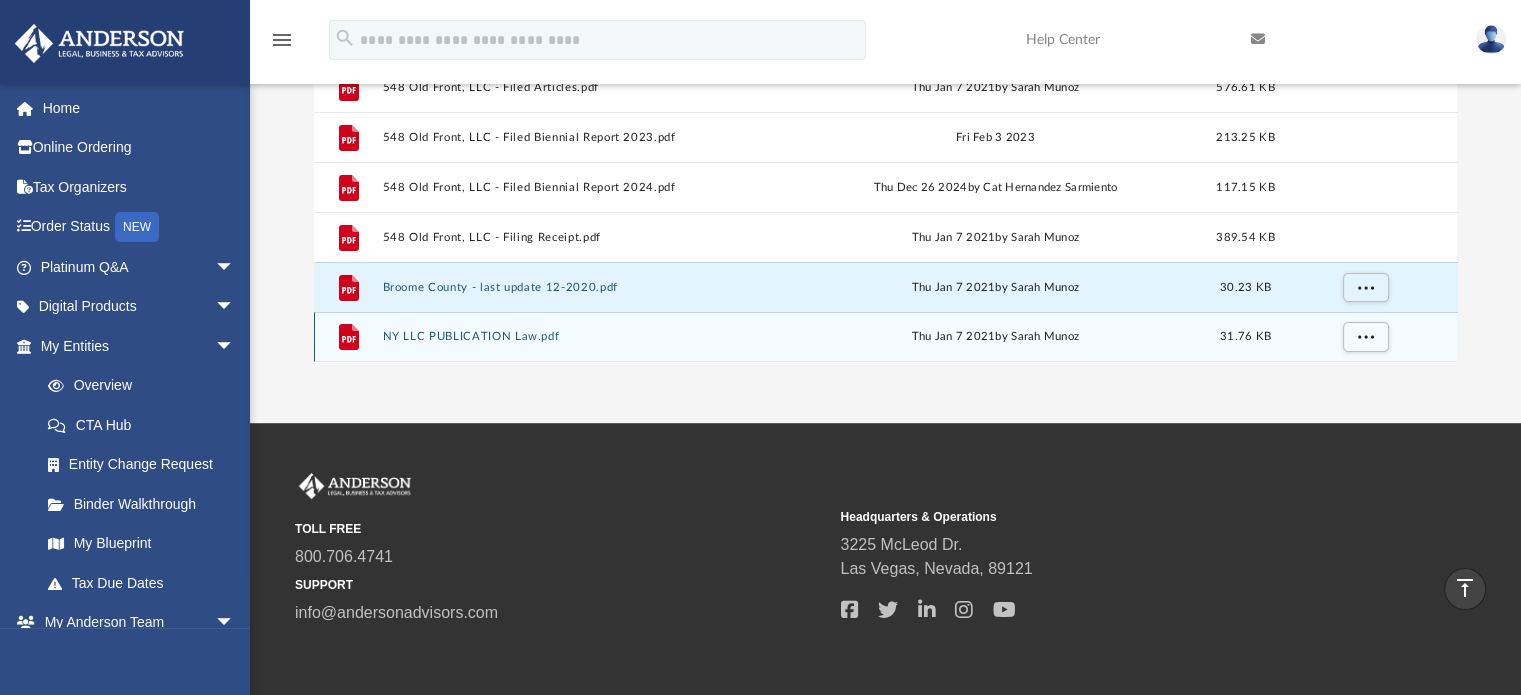 scroll, scrollTop: 420, scrollLeft: 0, axis: vertical 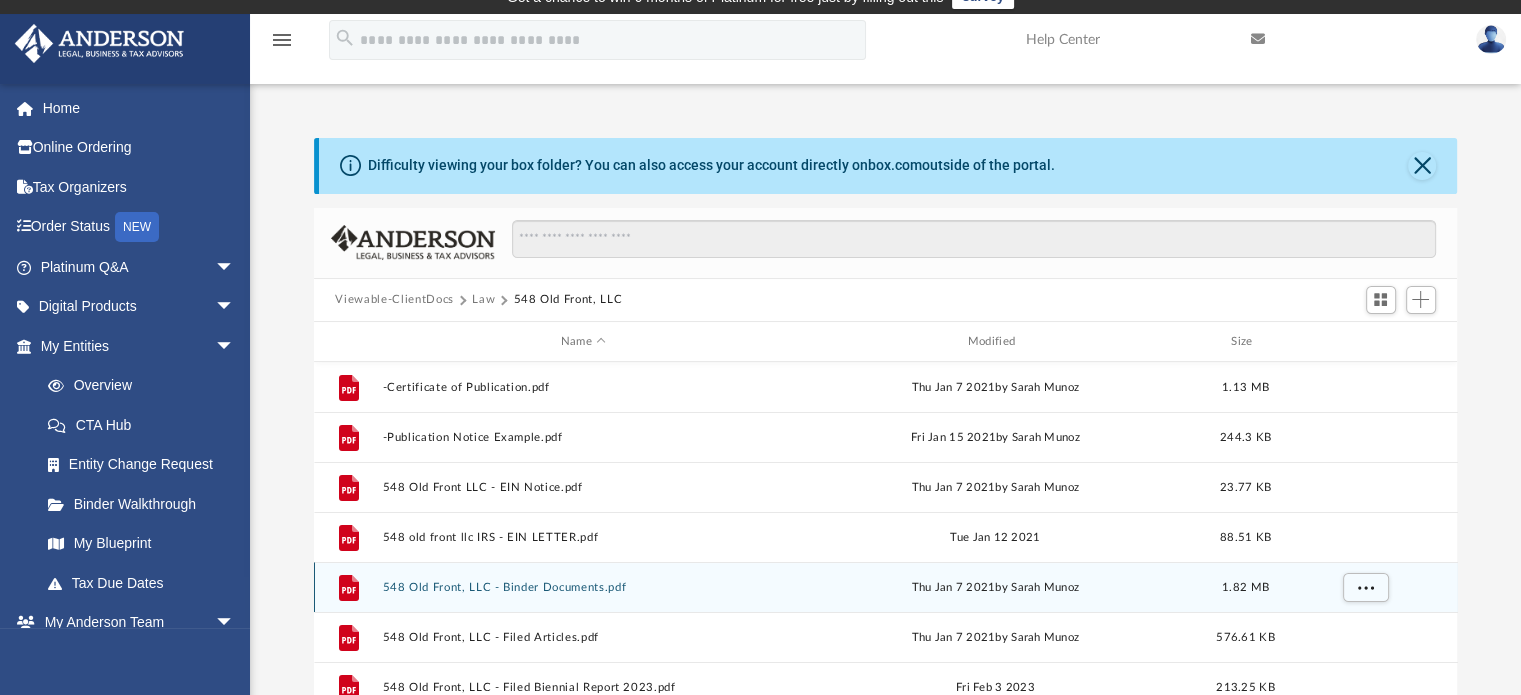 click on "File 548 Old Front, LLC - Binder Documents.pdf Thu Jan 7 2021 by Sarah Munoz 1.82 MB" at bounding box center [886, 587] 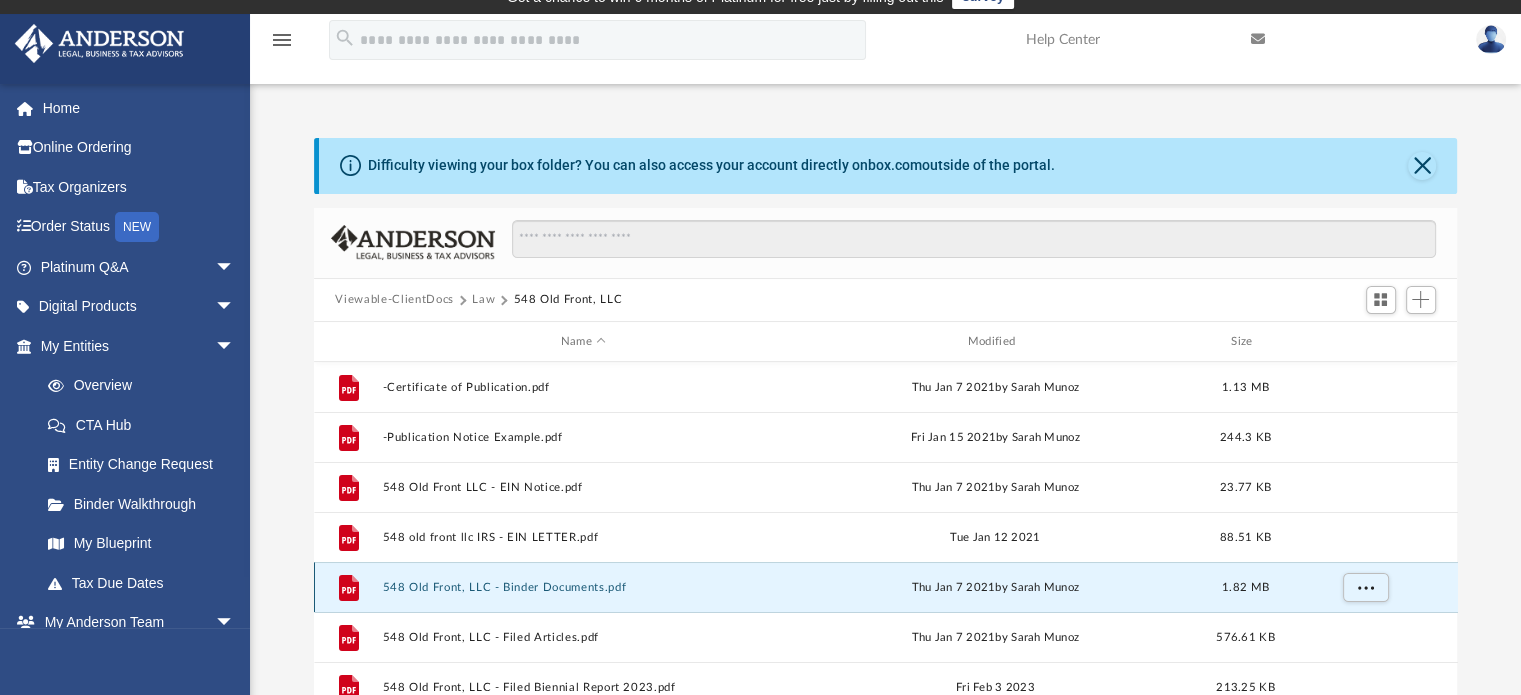 click on "548 Old Front, LLC - Binder Documents.pdf" at bounding box center (583, 587) 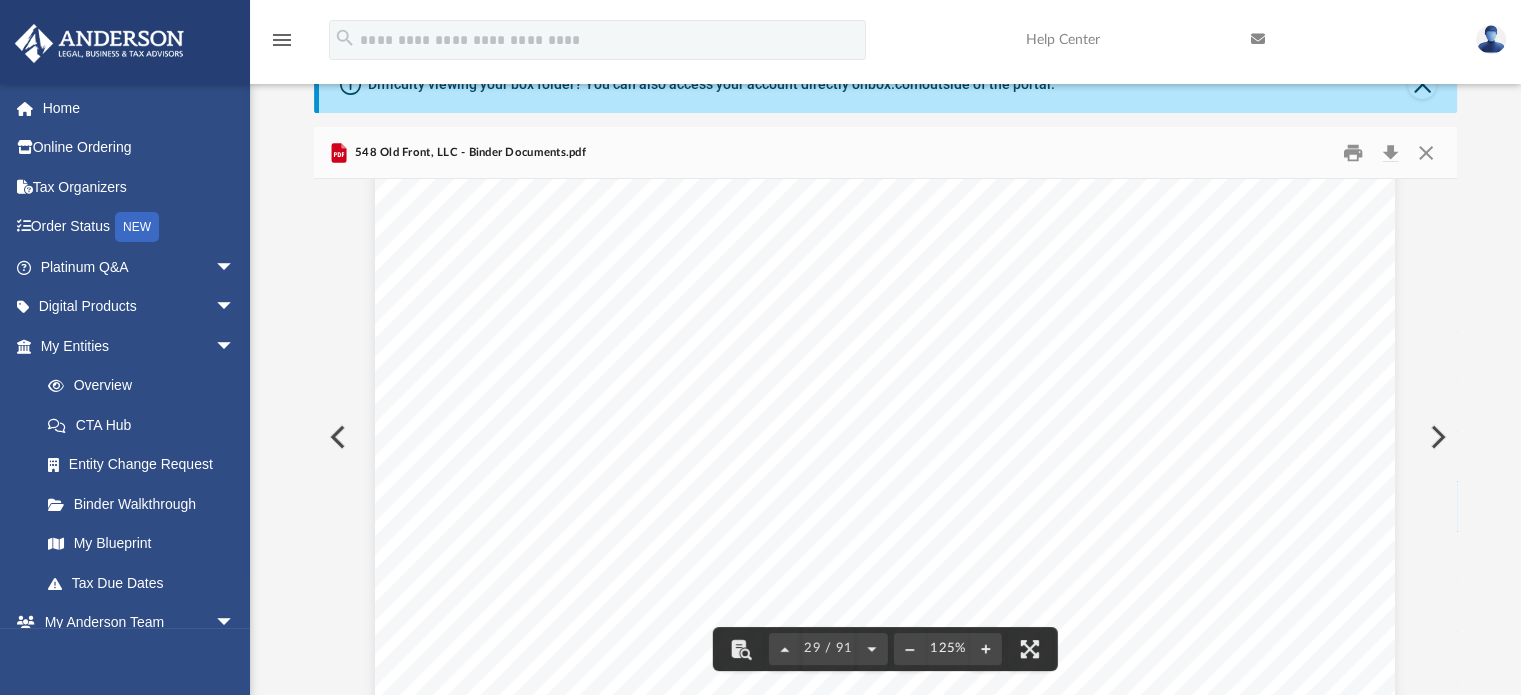 scroll, scrollTop: 38100, scrollLeft: 0, axis: vertical 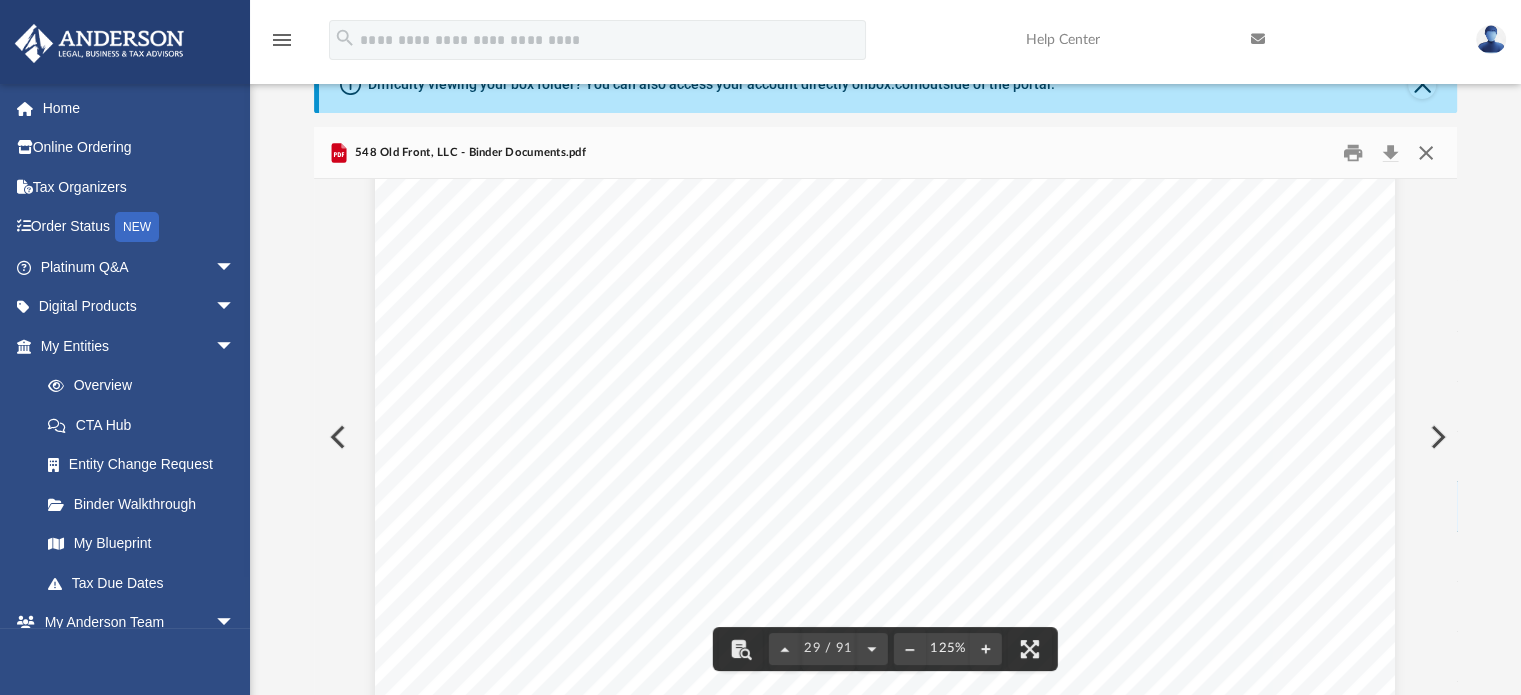 click at bounding box center (1426, 152) 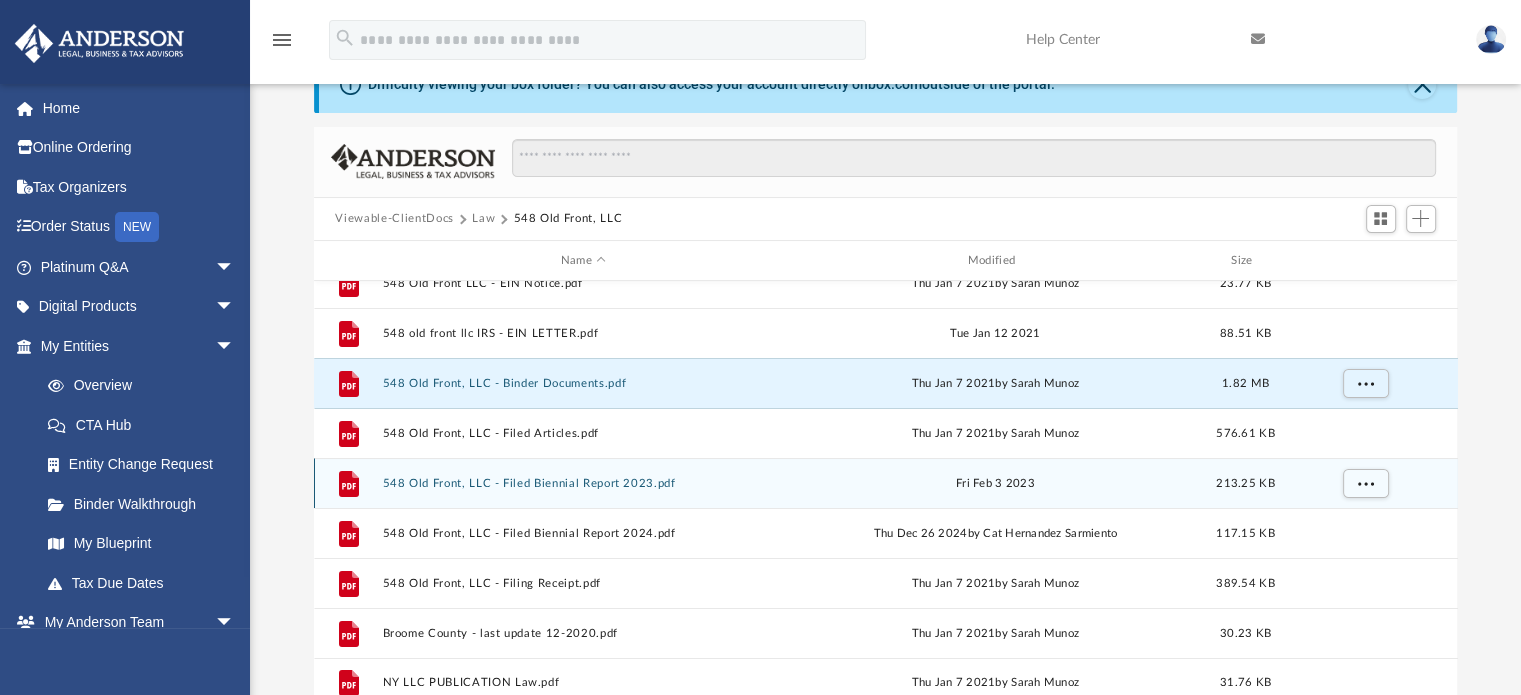 scroll, scrollTop: 136, scrollLeft: 0, axis: vertical 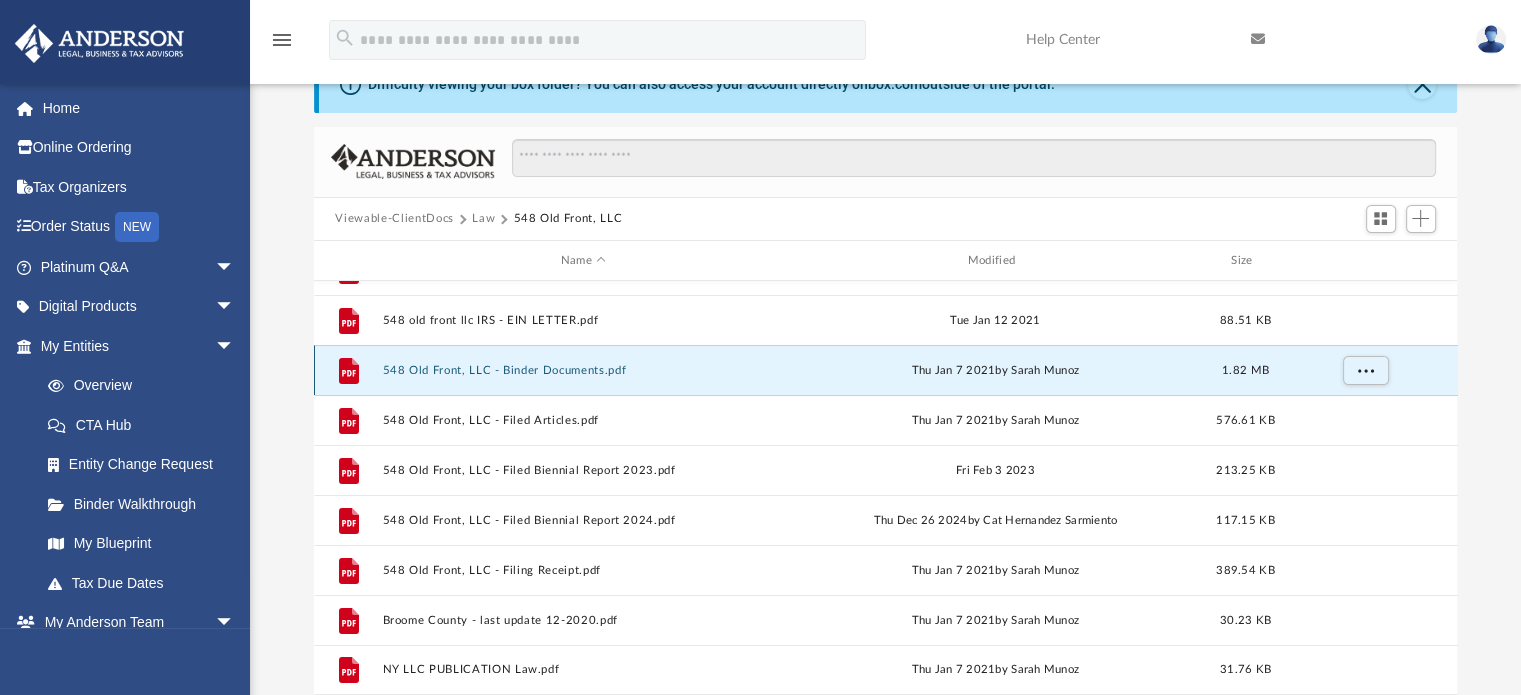 click on "548 Old Front, LLC - Binder Documents.pdf" at bounding box center (583, 370) 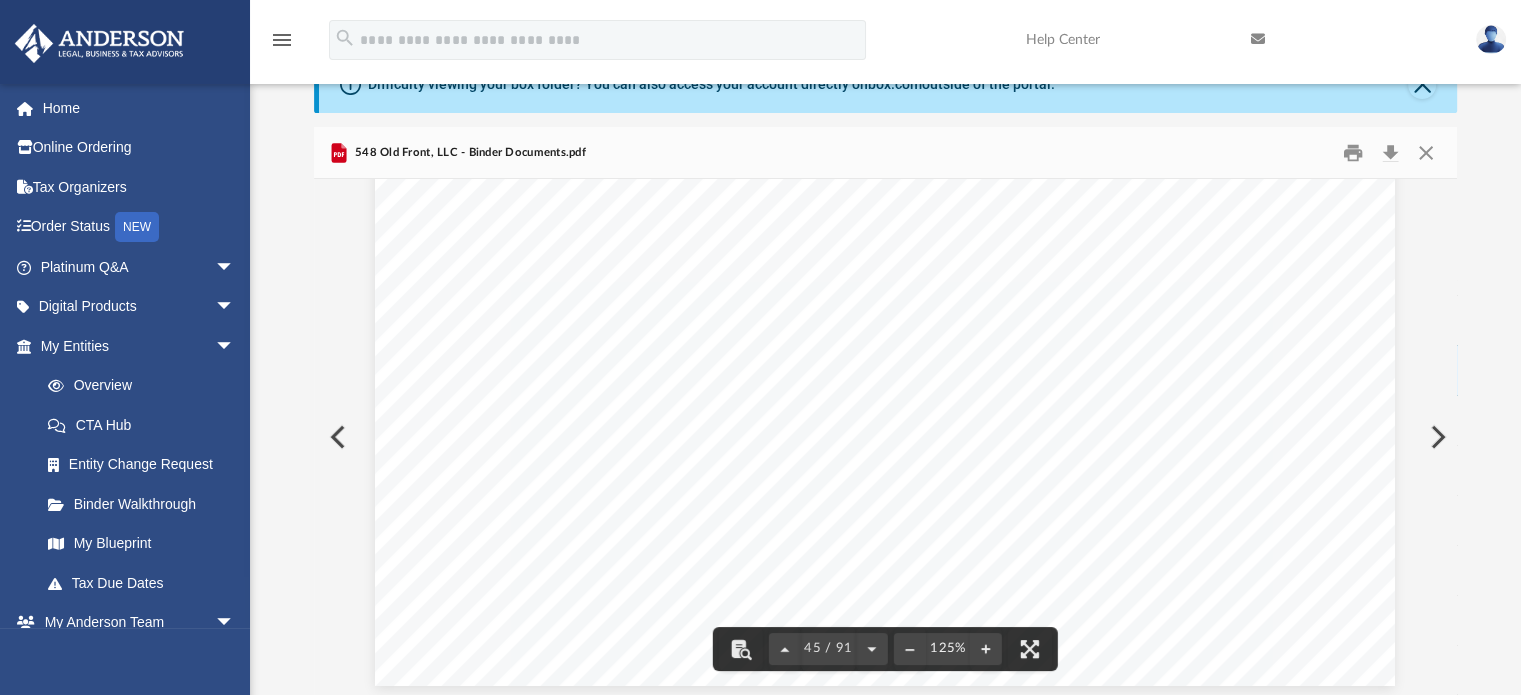 scroll, scrollTop: 60500, scrollLeft: 0, axis: vertical 